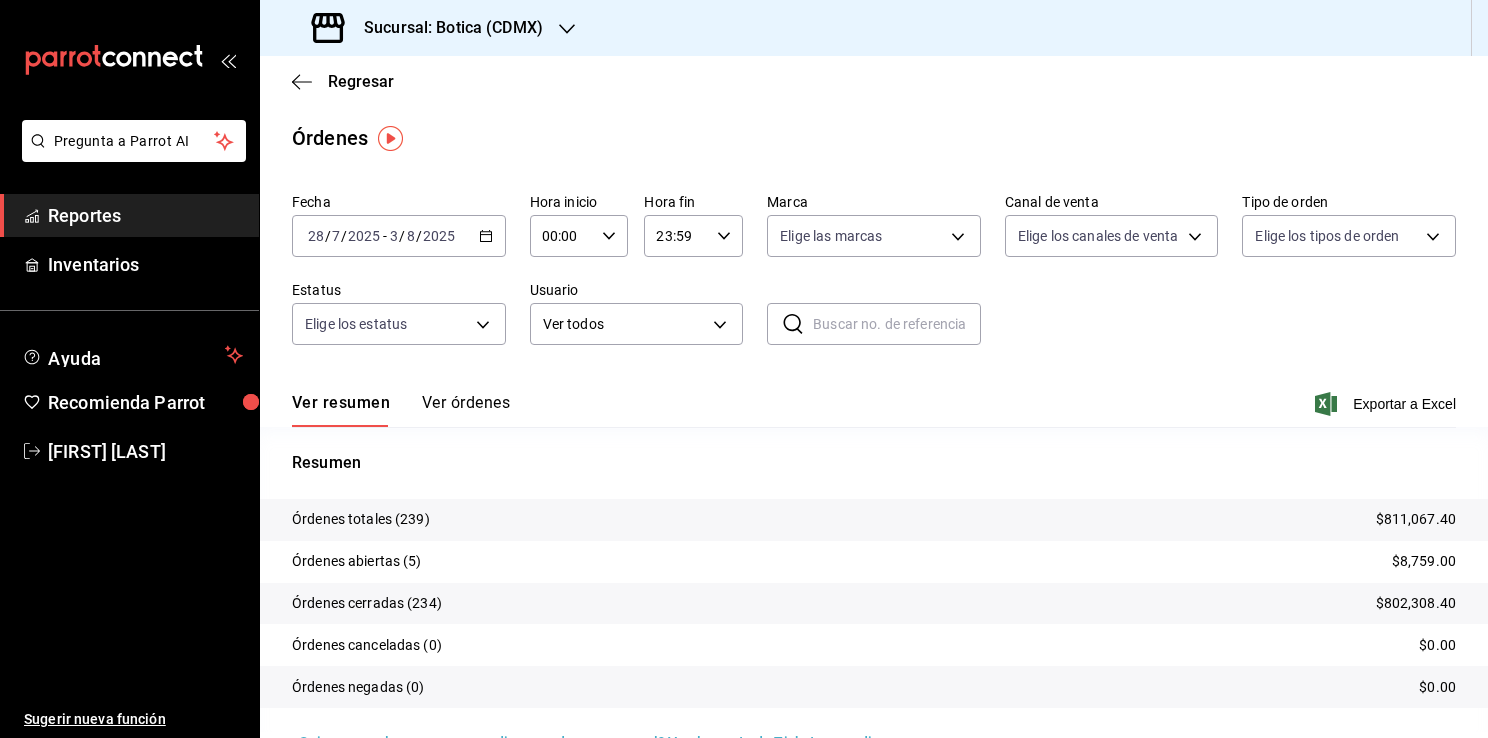 scroll, scrollTop: 0, scrollLeft: 0, axis: both 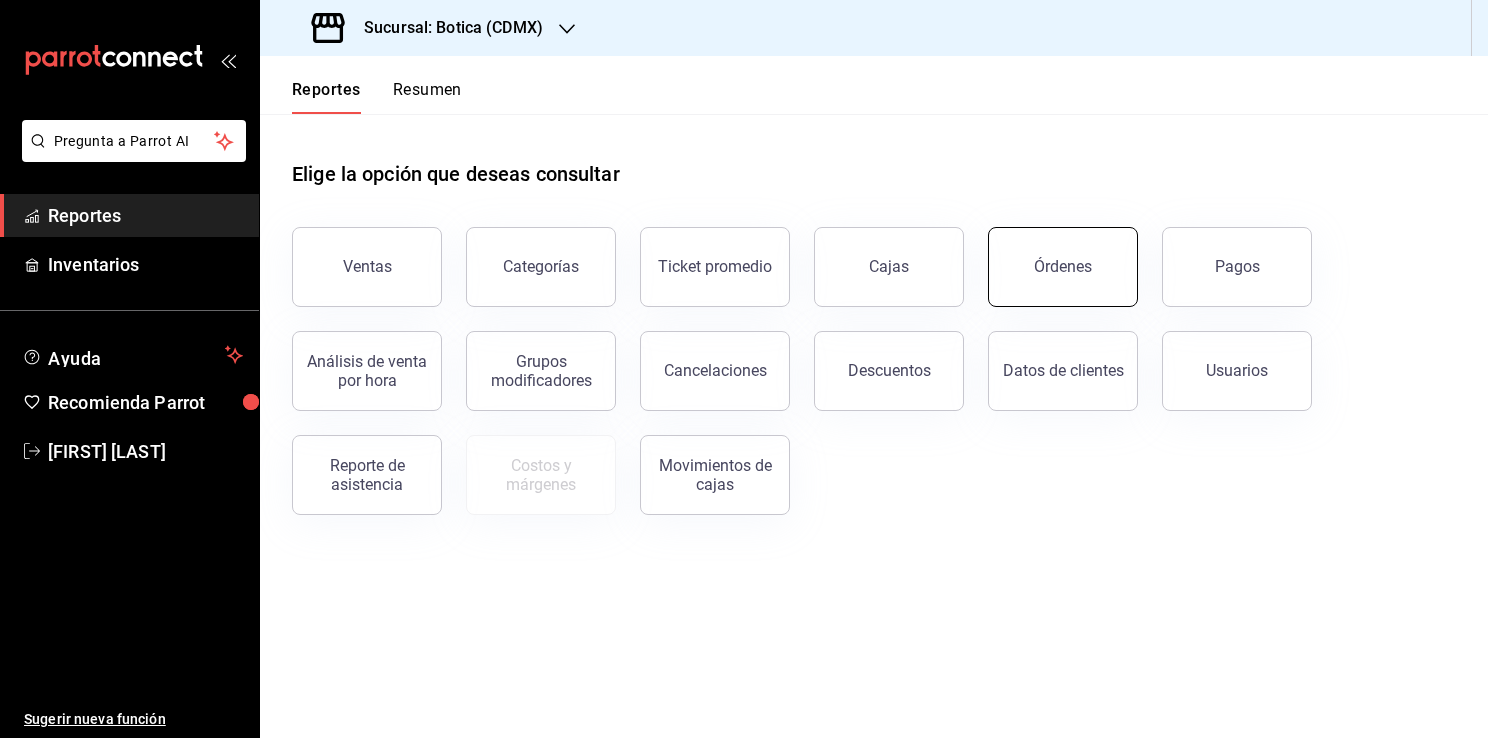 click on "Órdenes" at bounding box center [1063, 267] 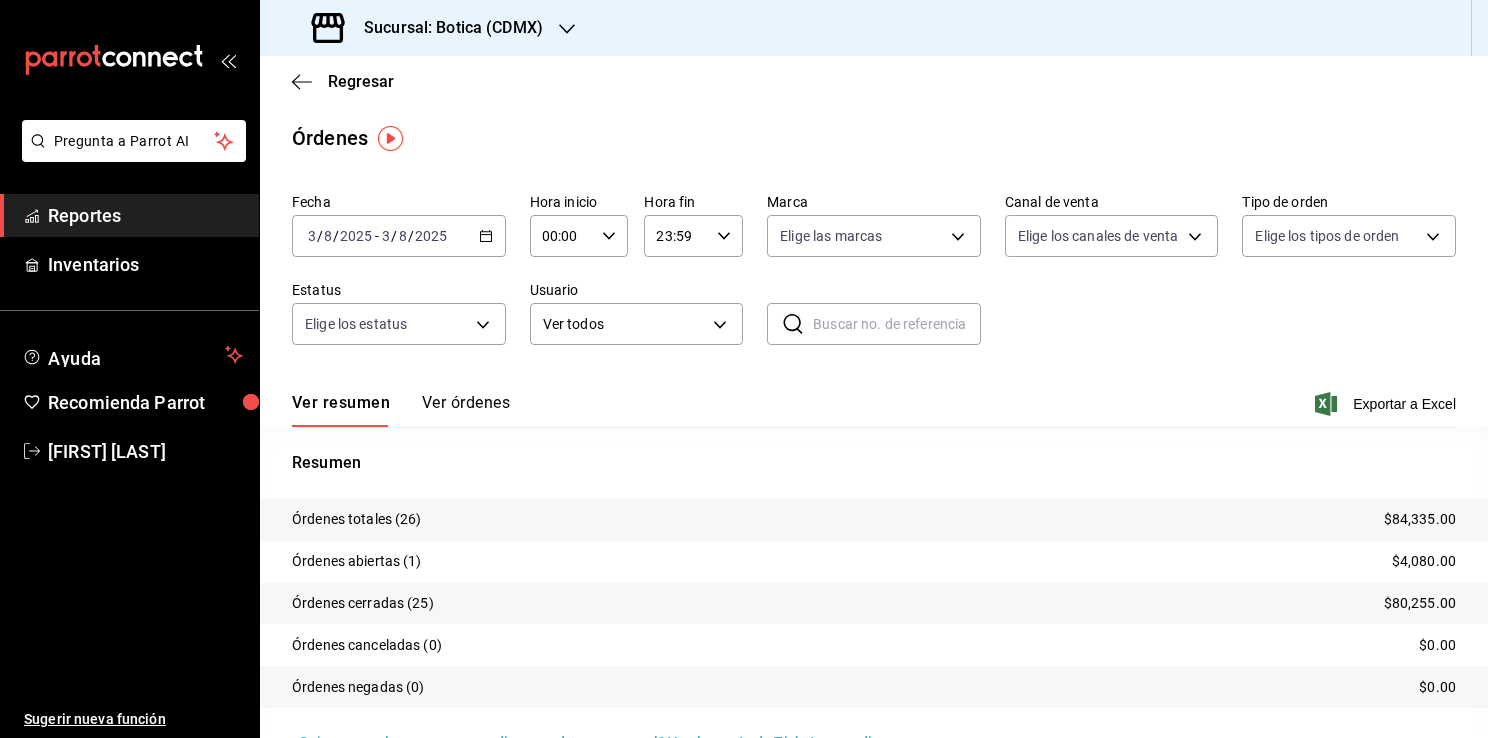 click 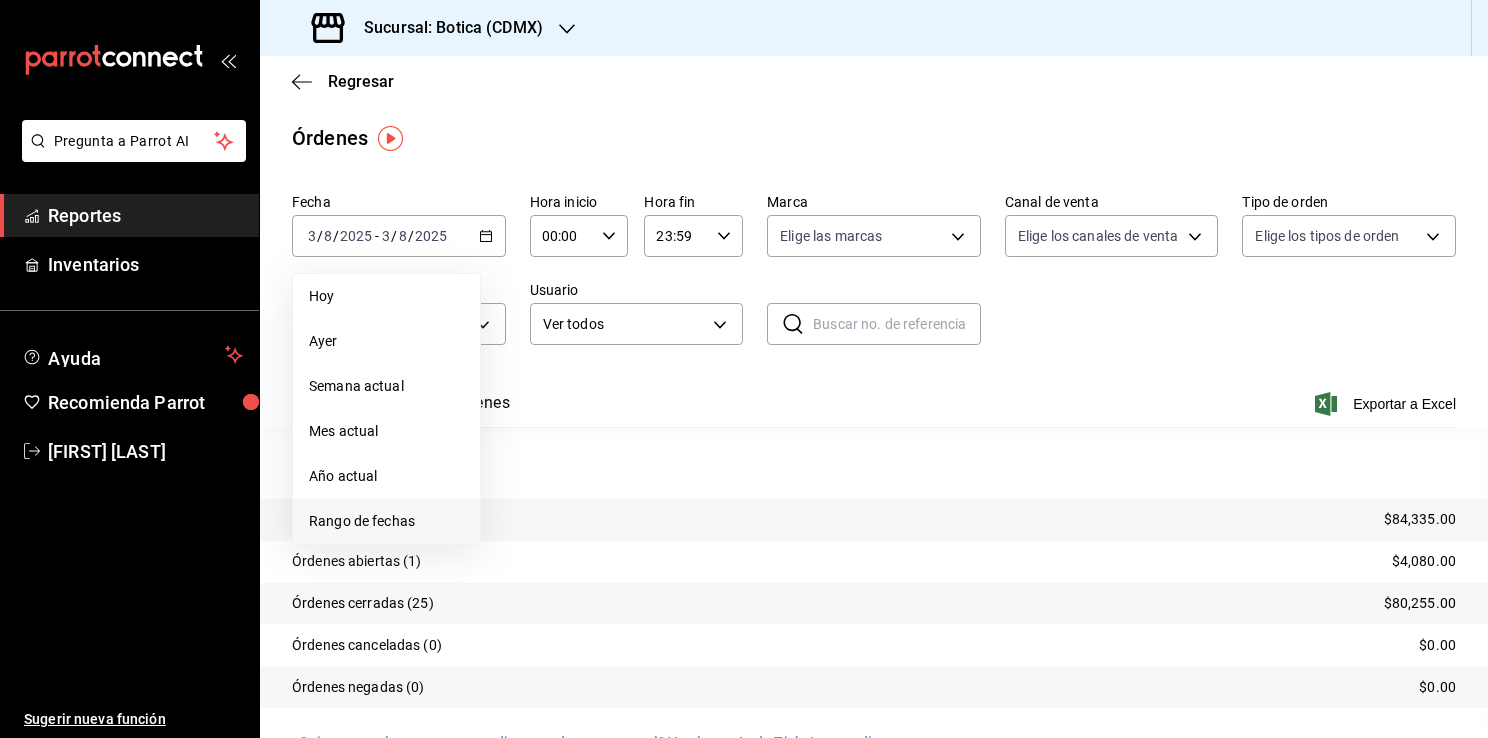 click on "Rango de fechas" at bounding box center [386, 521] 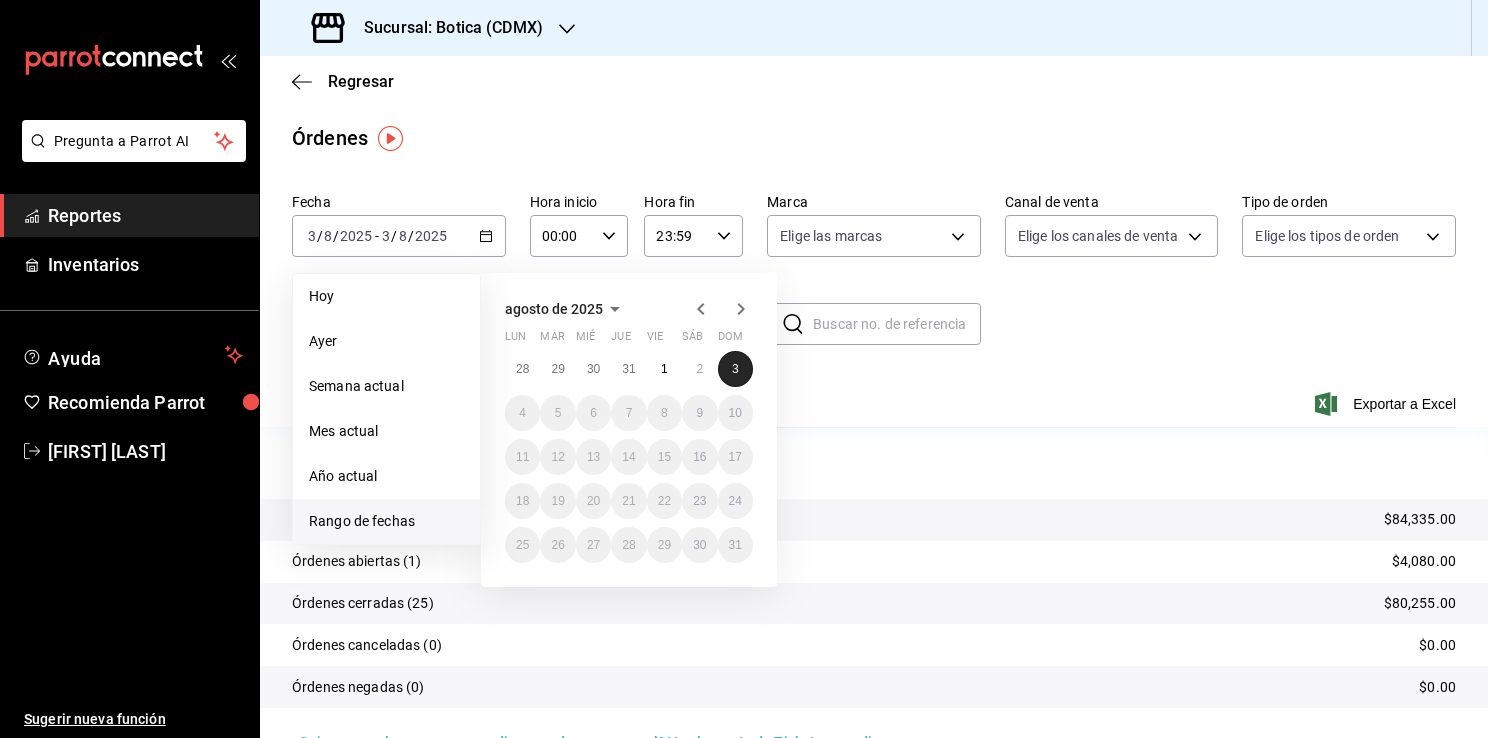 click on "3" at bounding box center [735, 369] 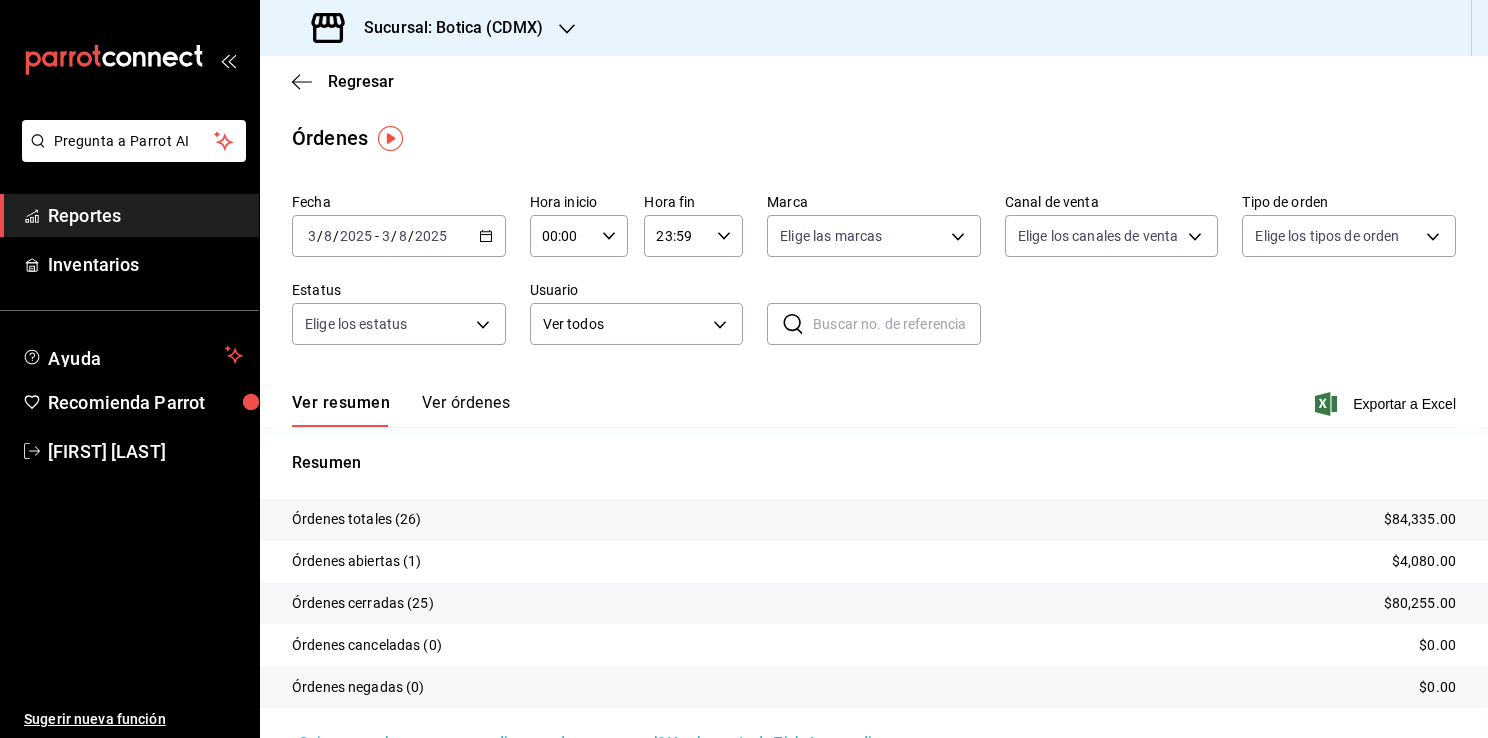 drag, startPoint x: 732, startPoint y: 374, endPoint x: 604, endPoint y: 234, distance: 189.69449 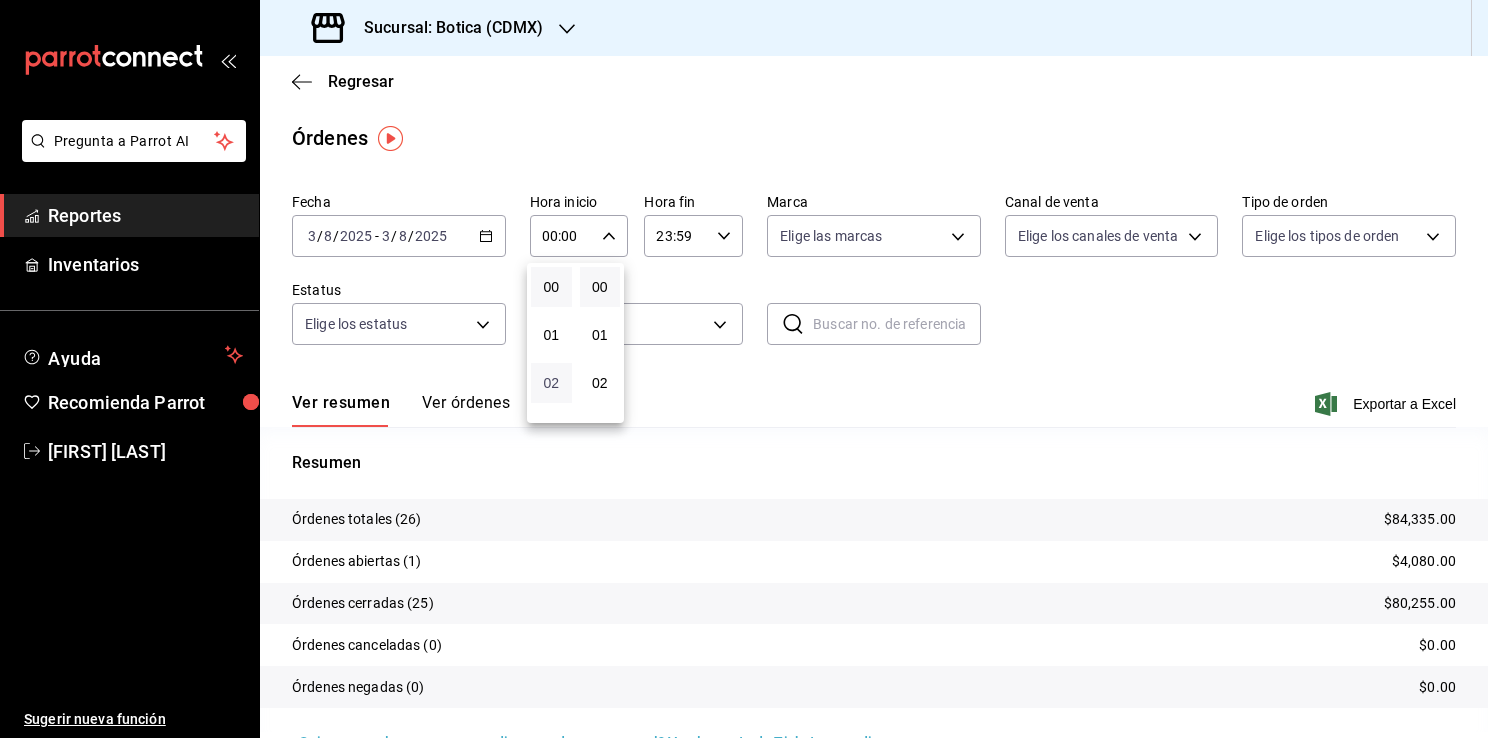click on "02" at bounding box center [551, 383] 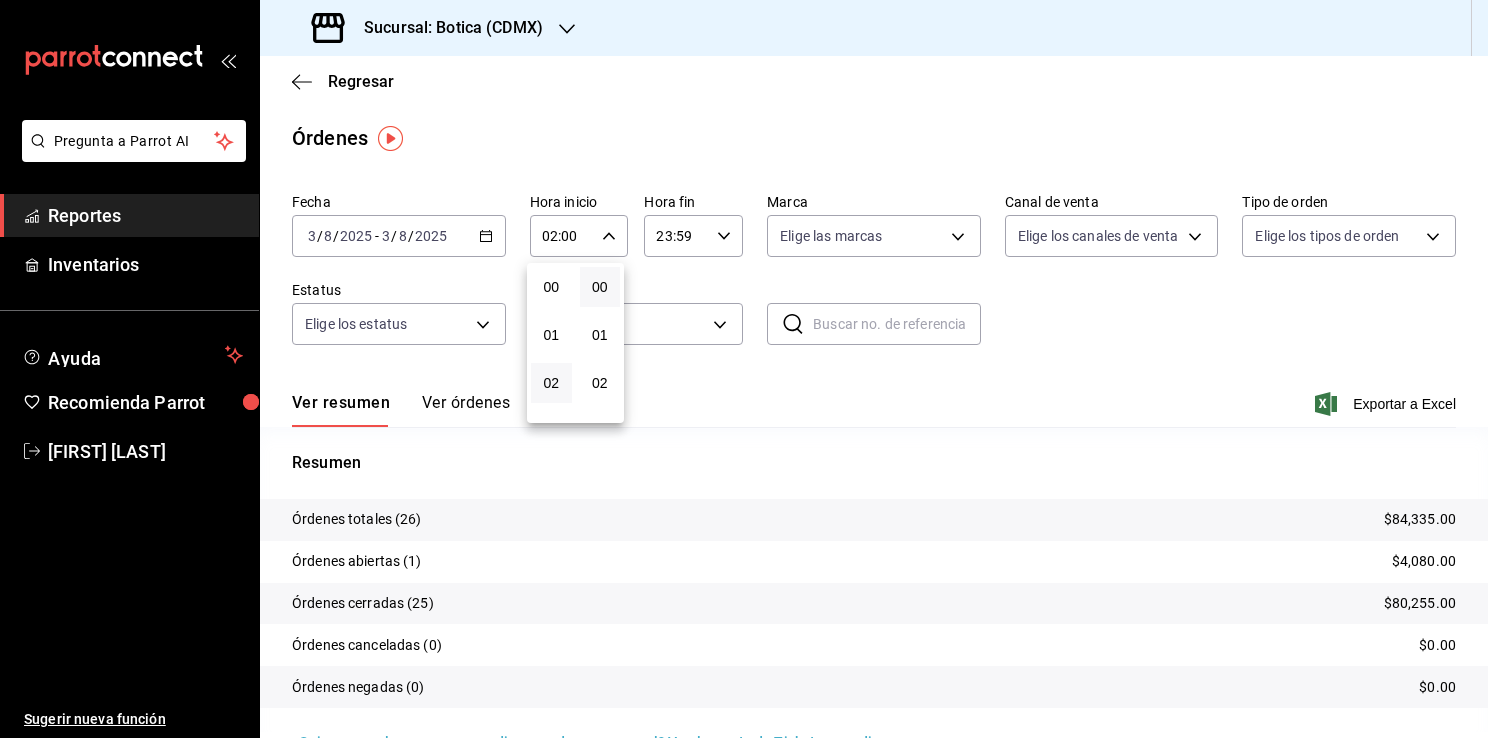 click at bounding box center [744, 369] 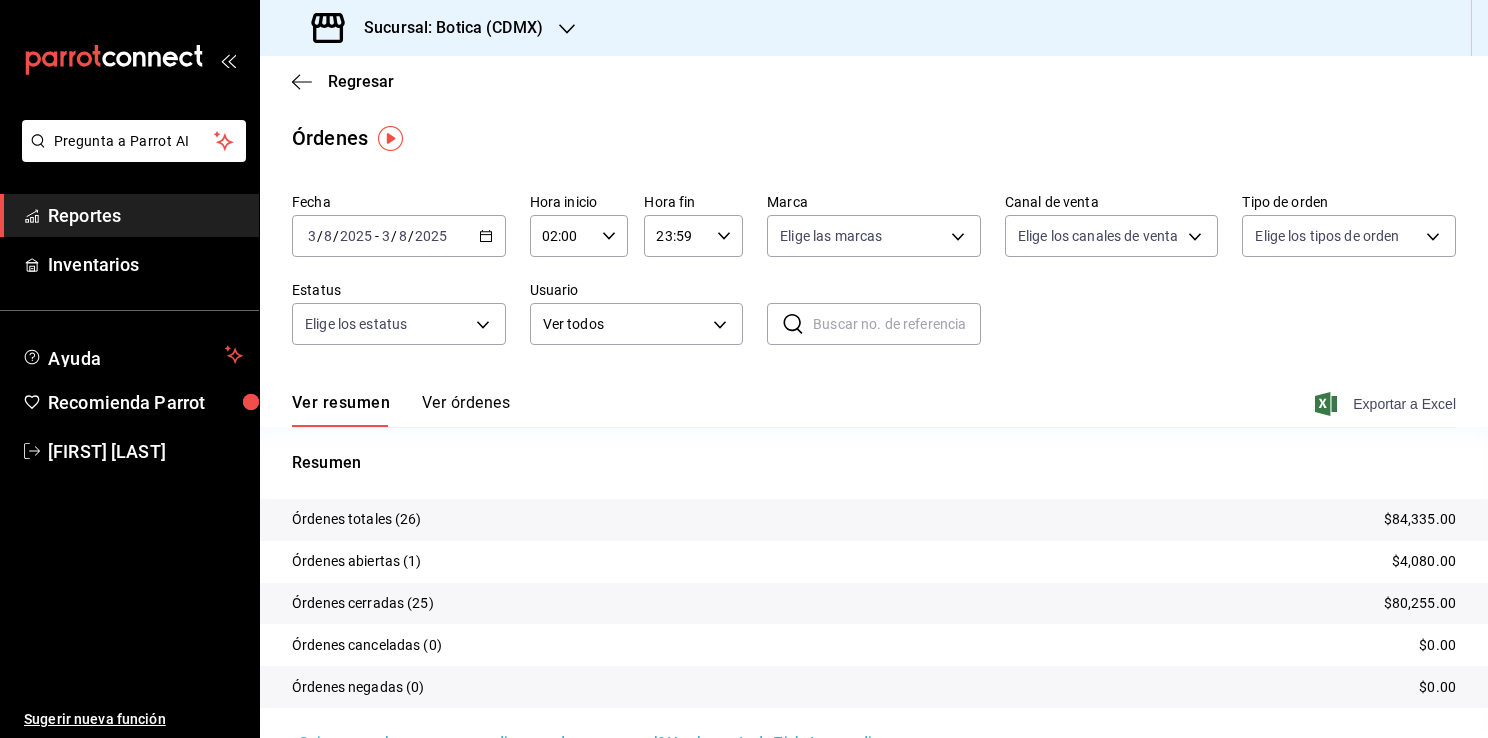 click on "Exportar a Excel" at bounding box center [1387, 404] 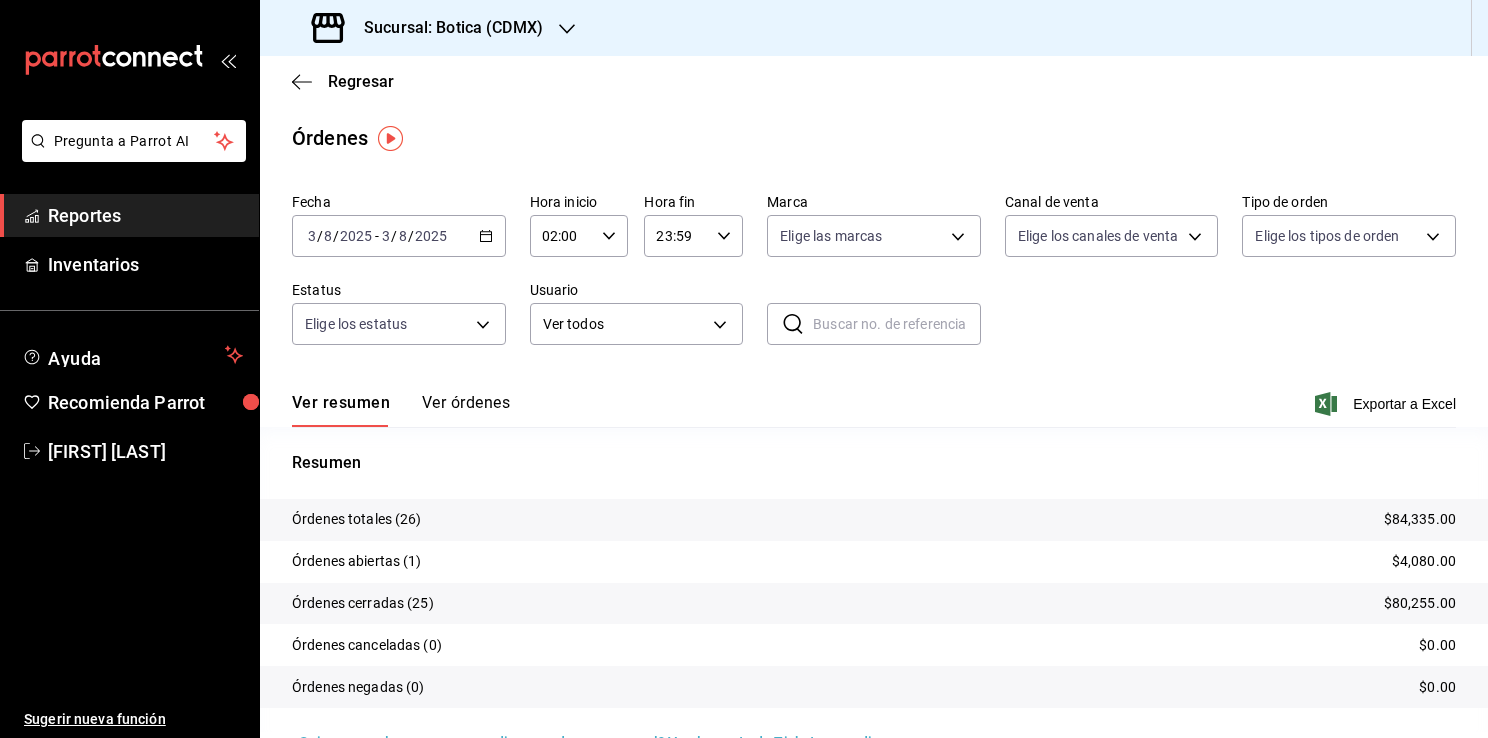 click 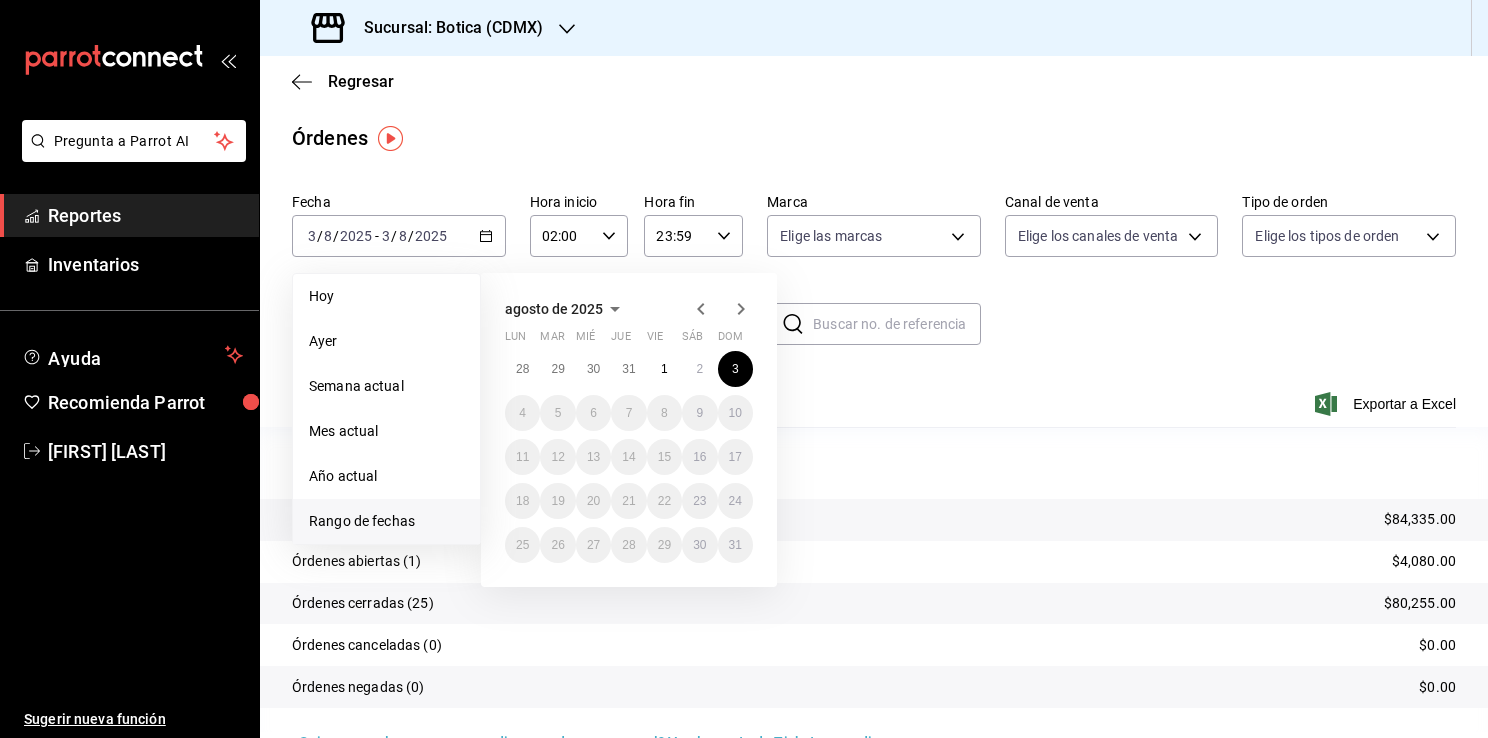 click on "Rango de fechas" at bounding box center [386, 521] 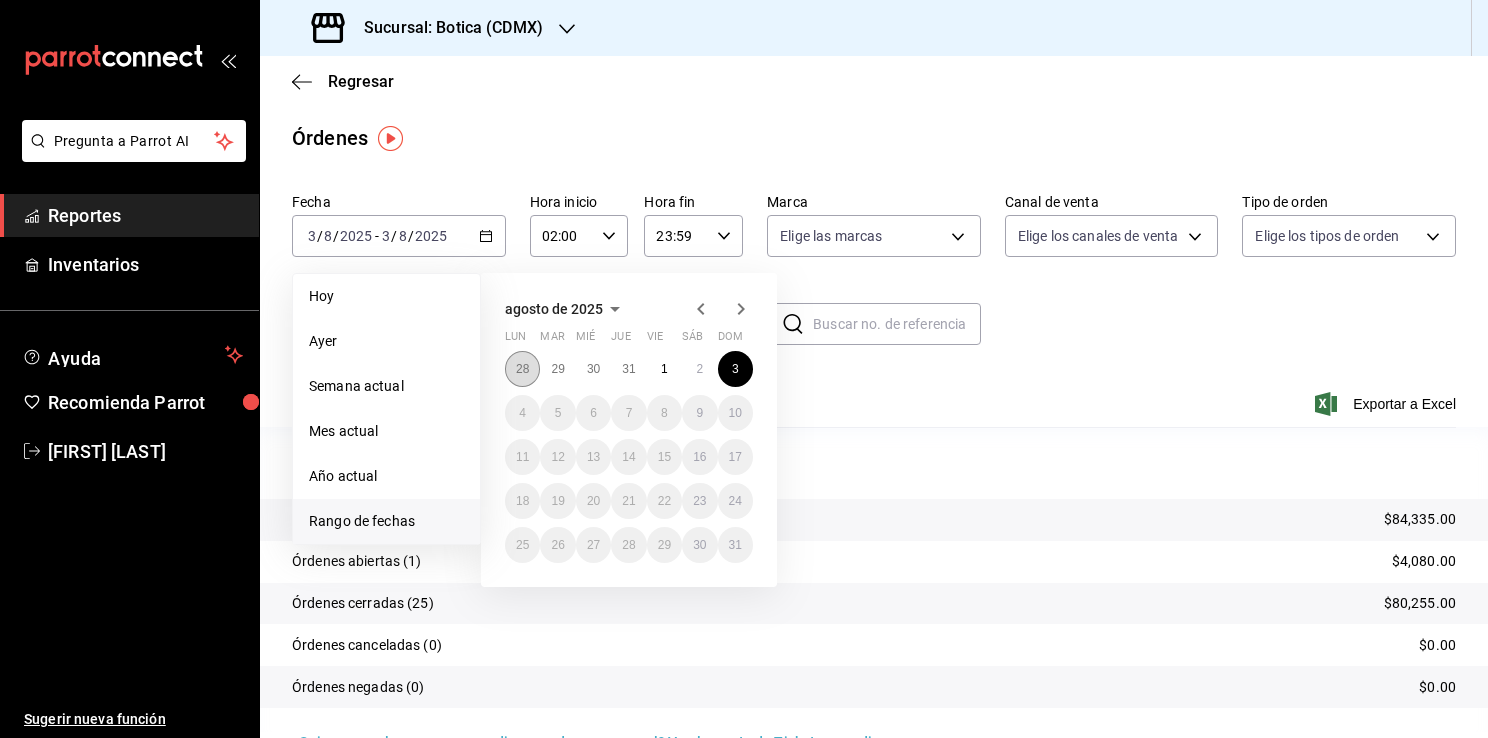 click on "28" at bounding box center (522, 369) 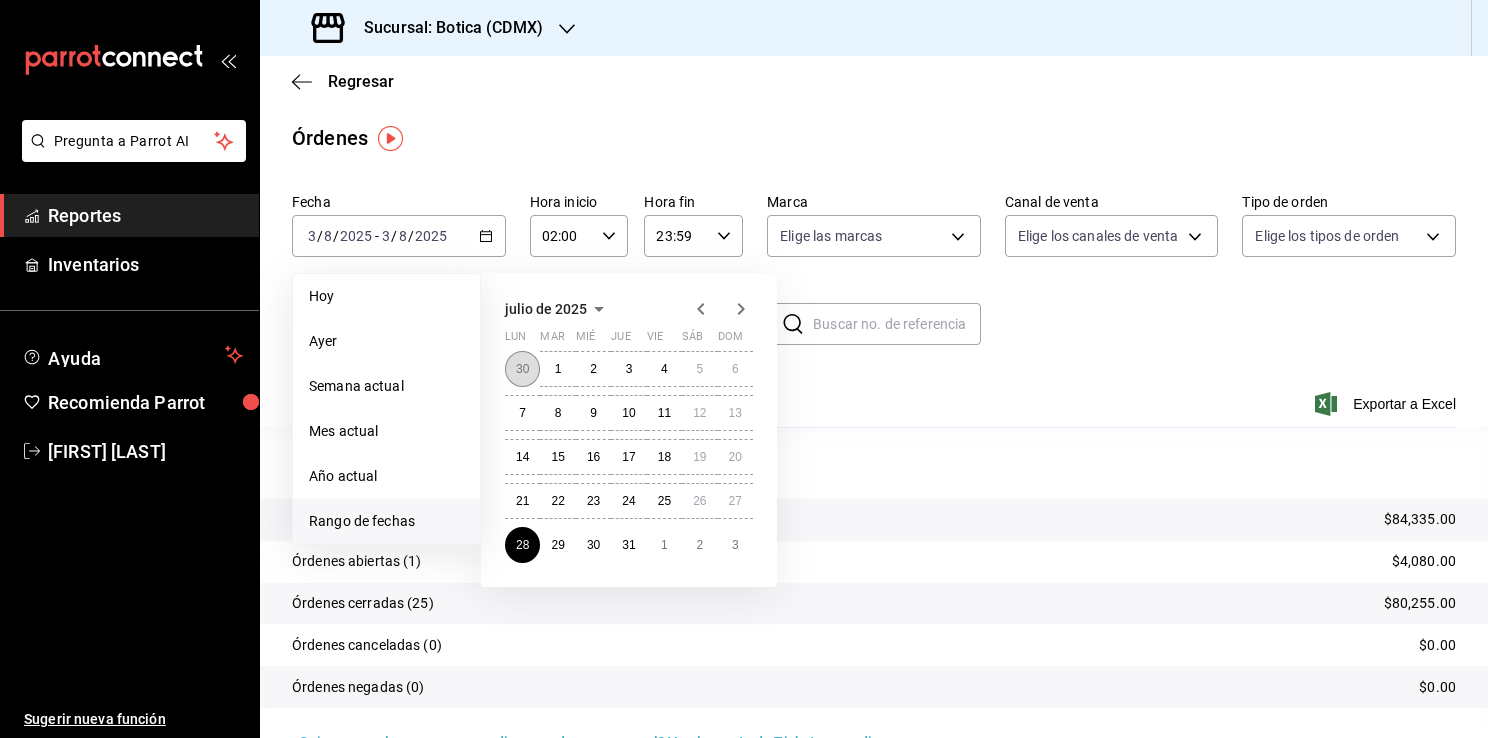click on "30" at bounding box center [522, 369] 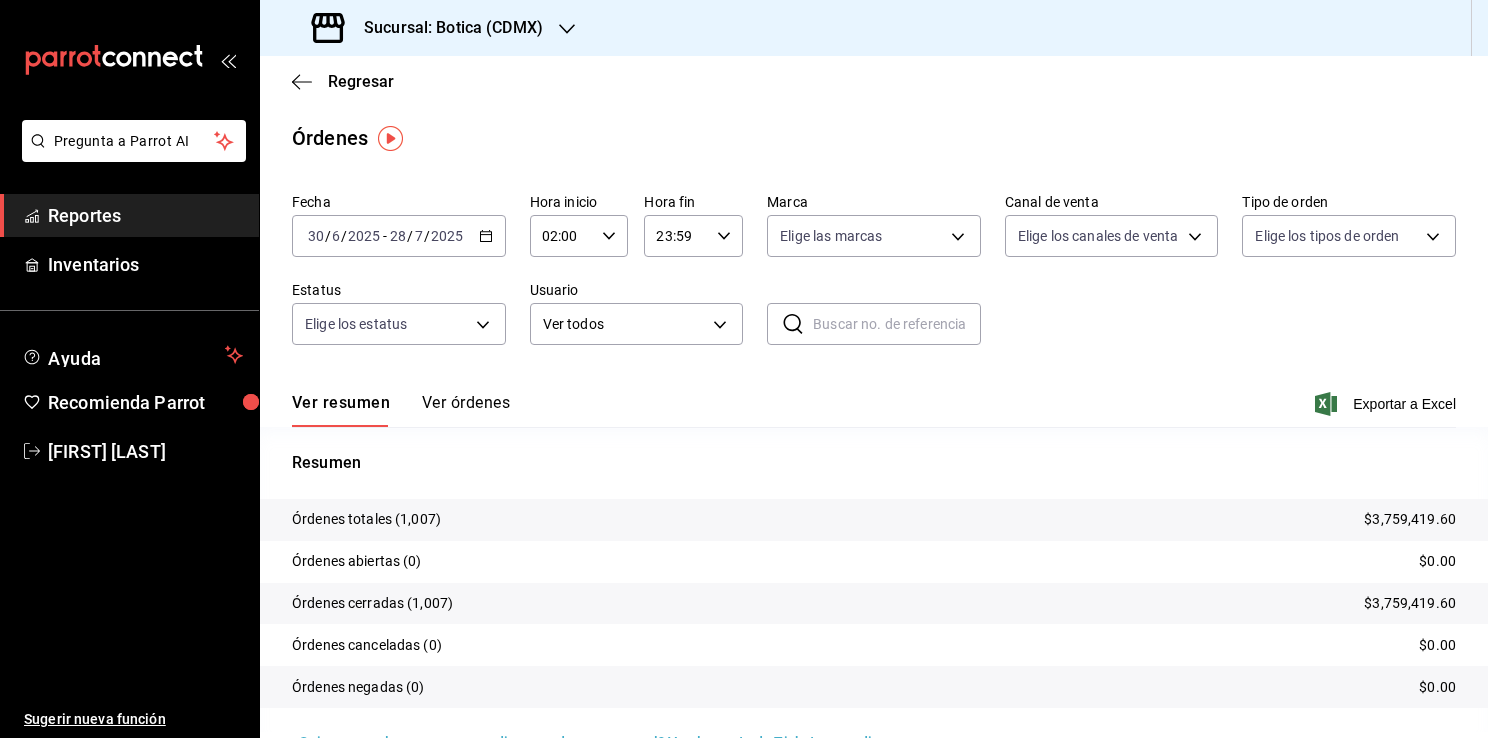 click 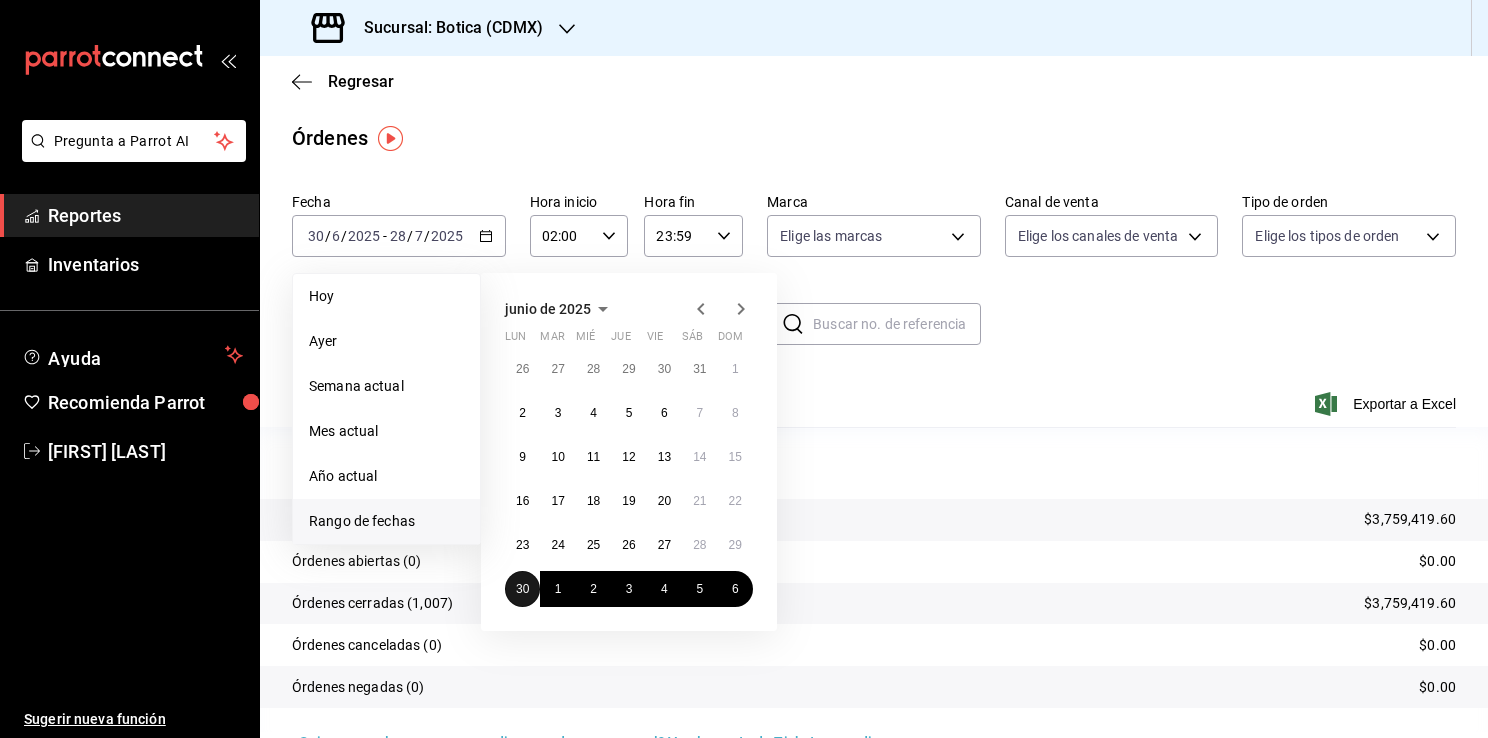 click on "30" at bounding box center [522, 589] 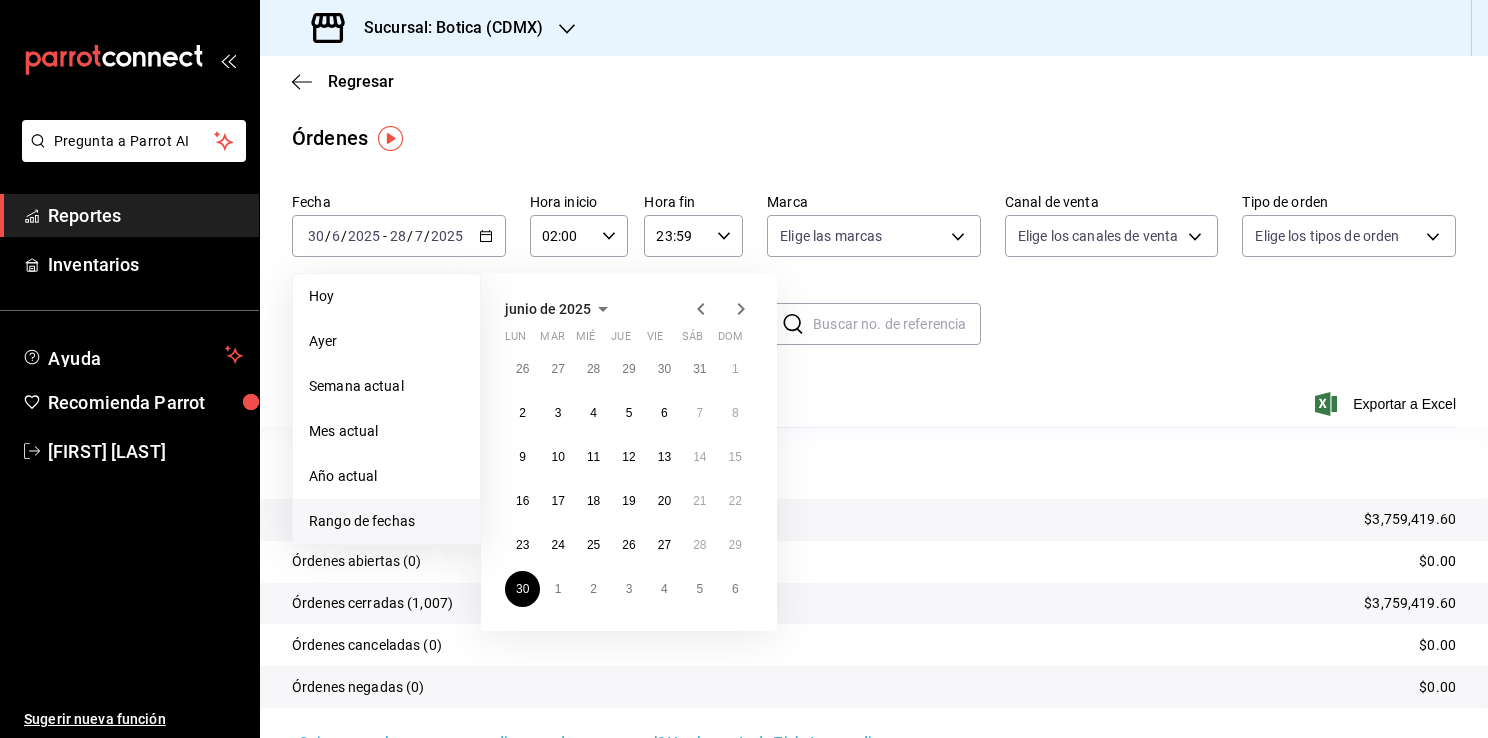 click 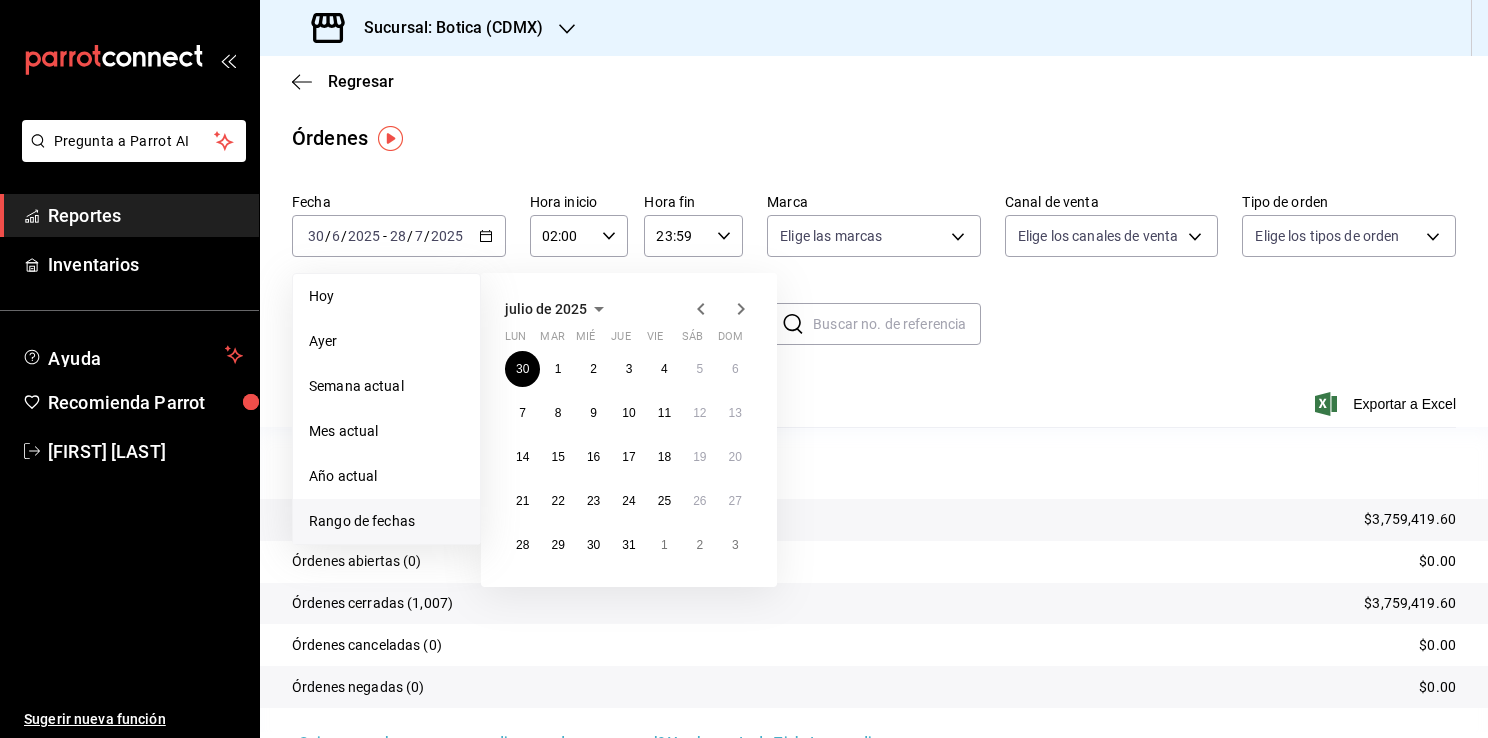 click 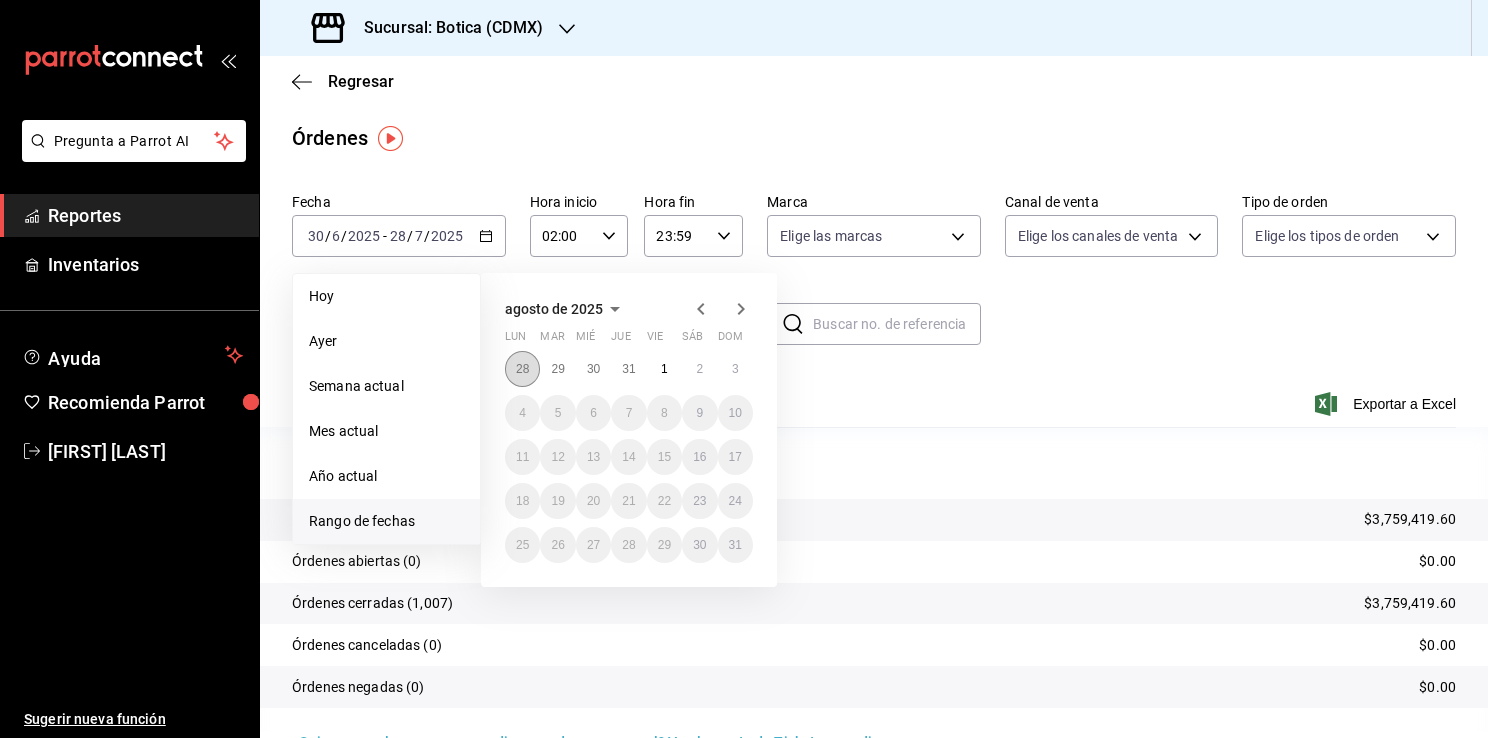 click on "28" at bounding box center (522, 369) 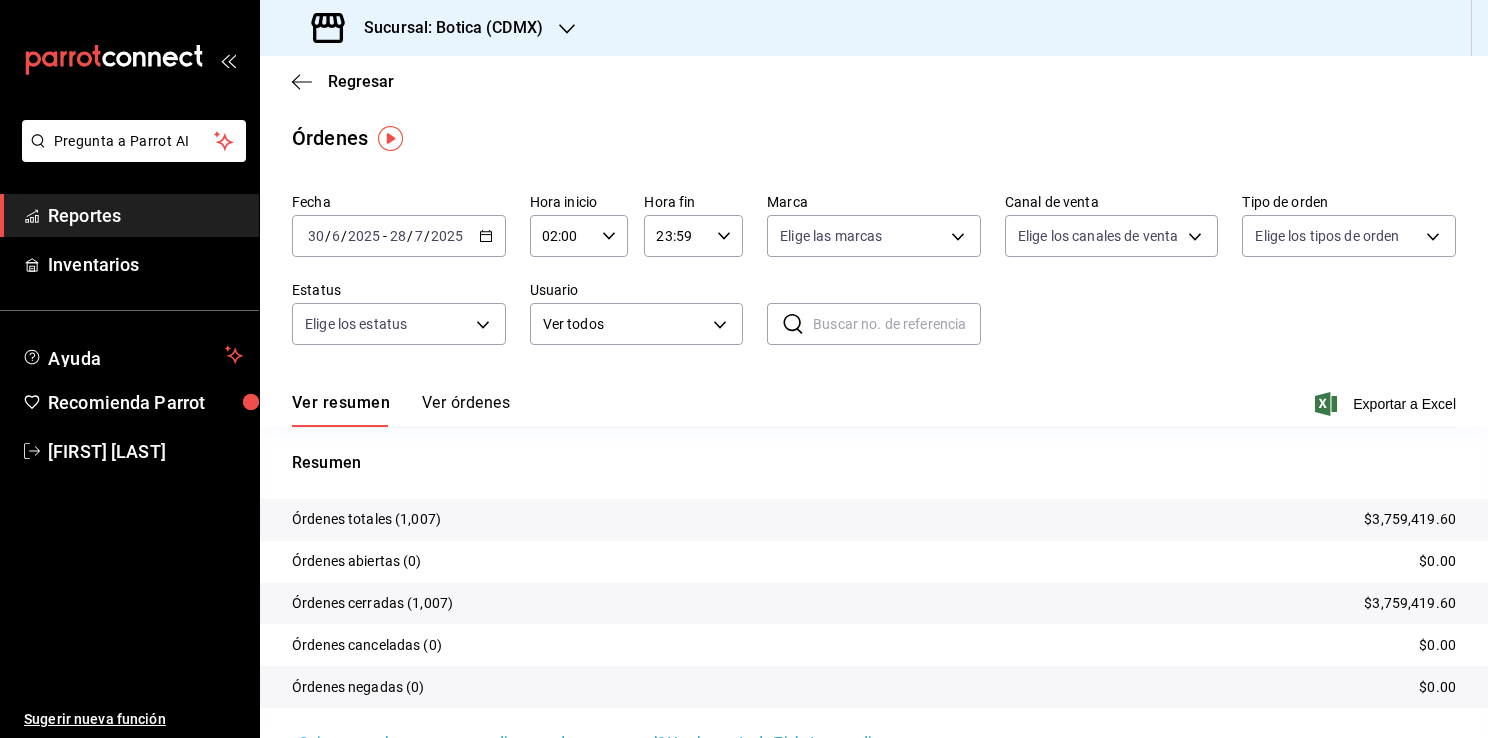 click 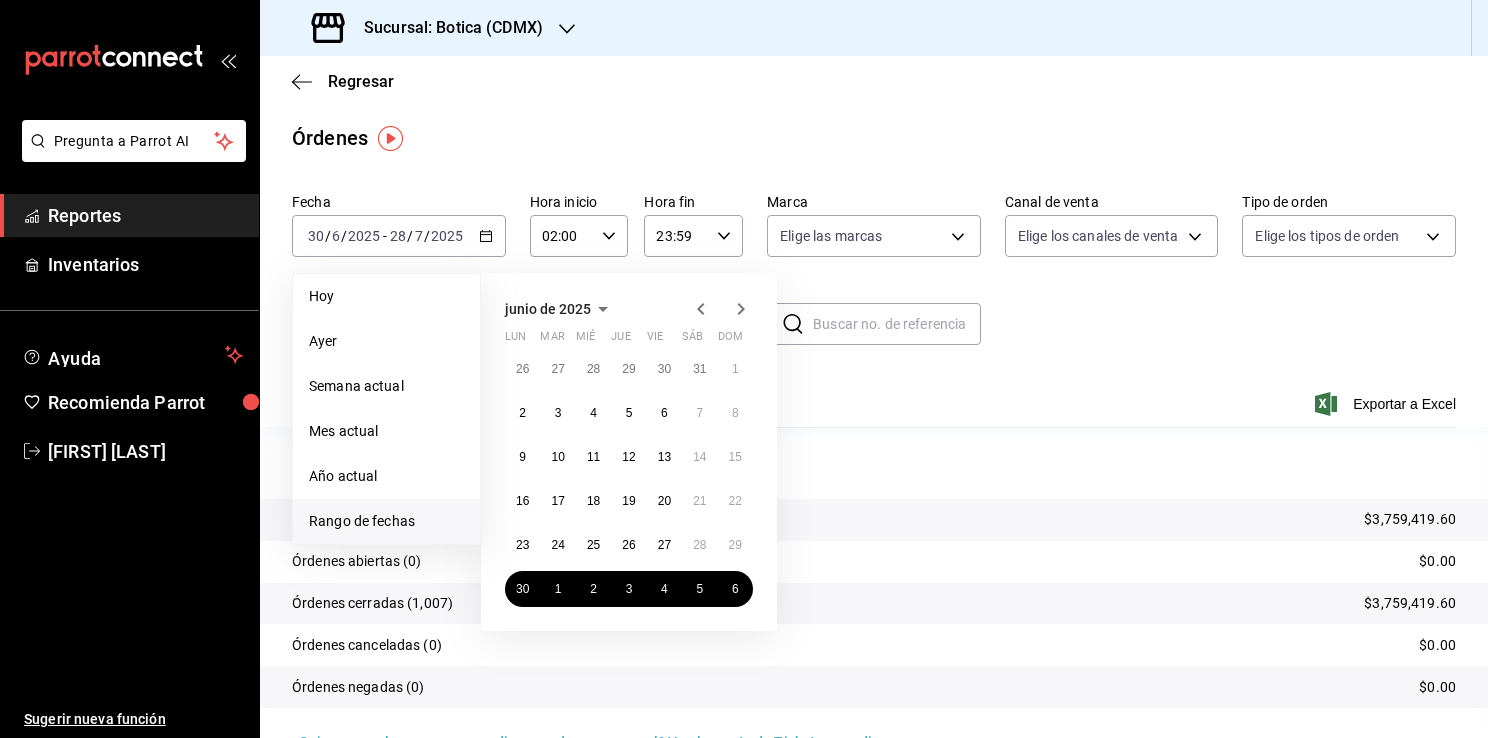 click 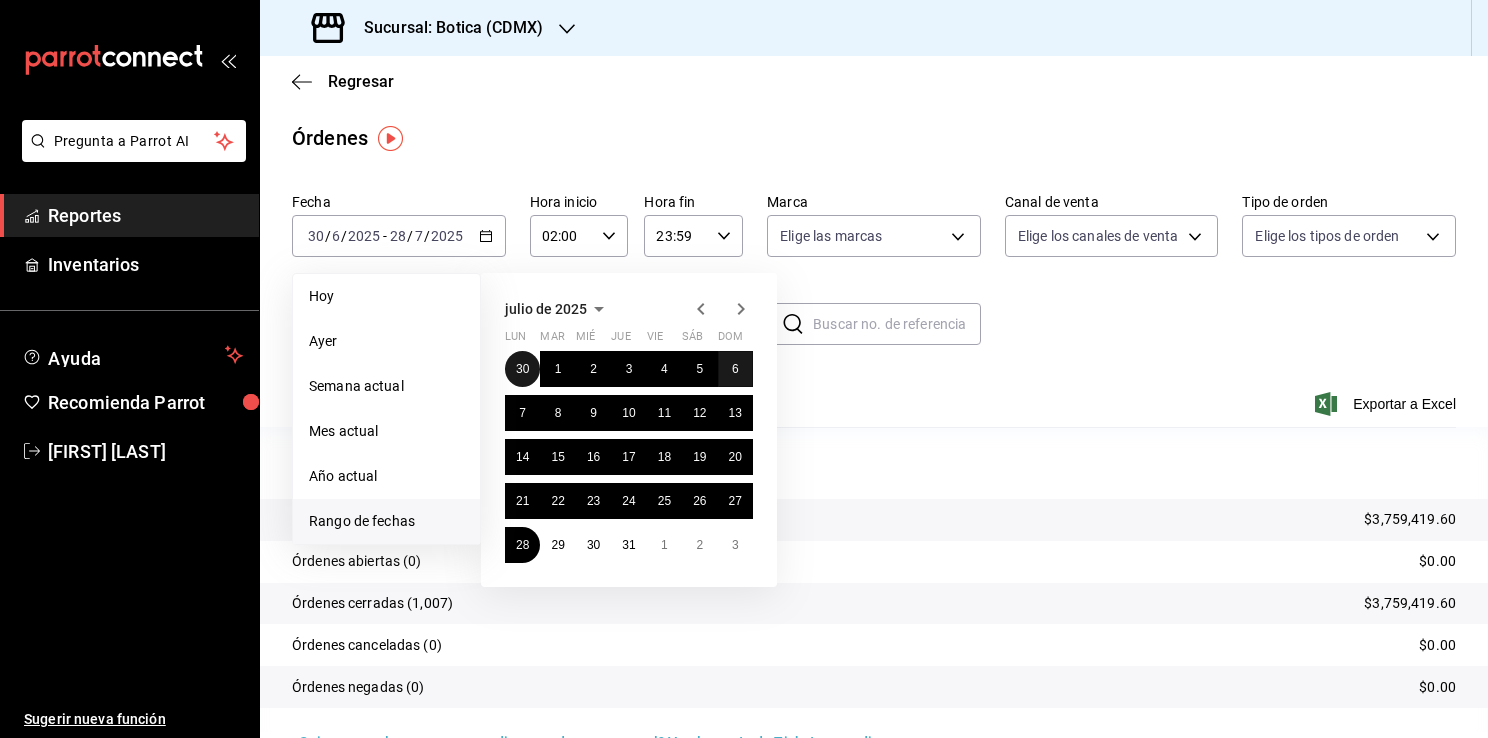 drag, startPoint x: 522, startPoint y: 368, endPoint x: 718, endPoint y: 370, distance: 196.01021 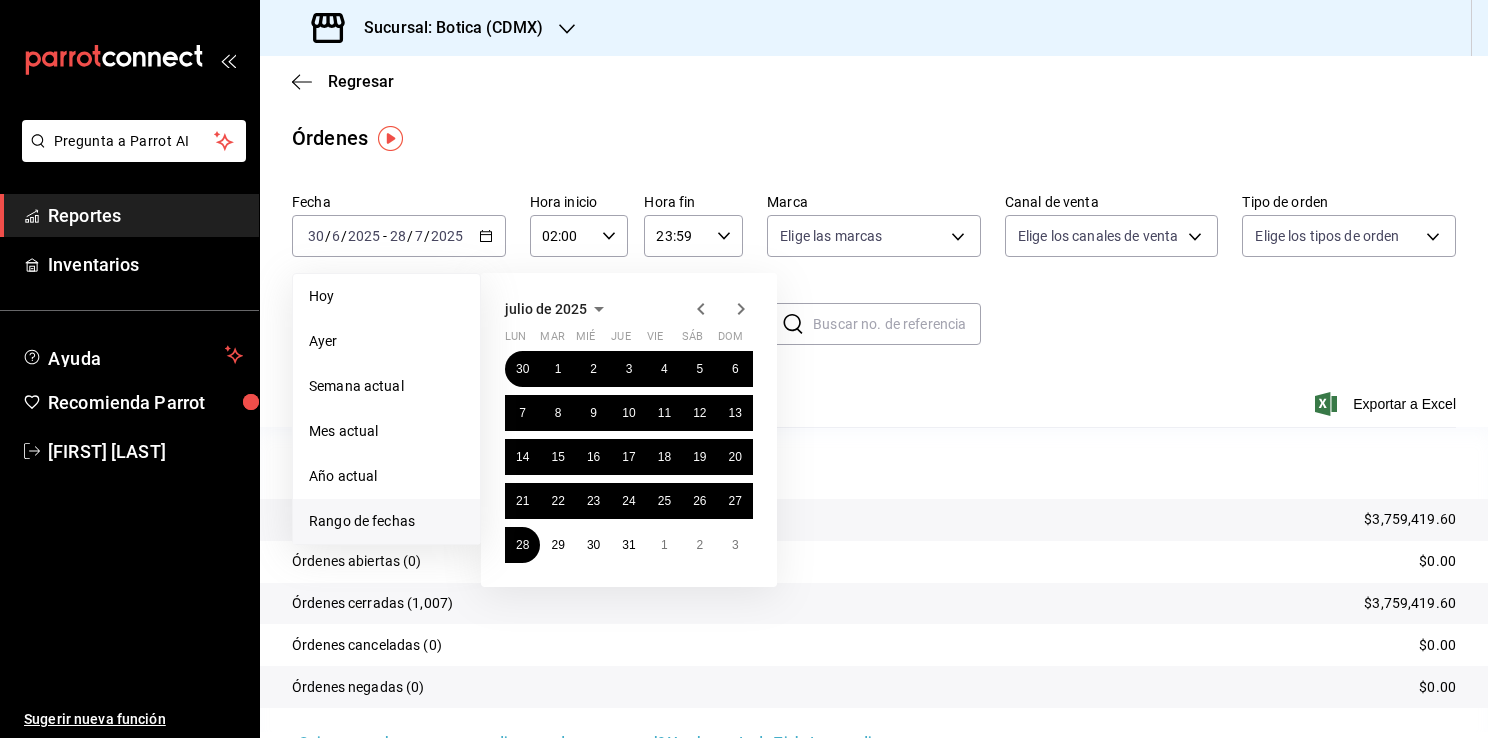 click on "Órdenes negadas (0) $0.00" at bounding box center [874, 687] 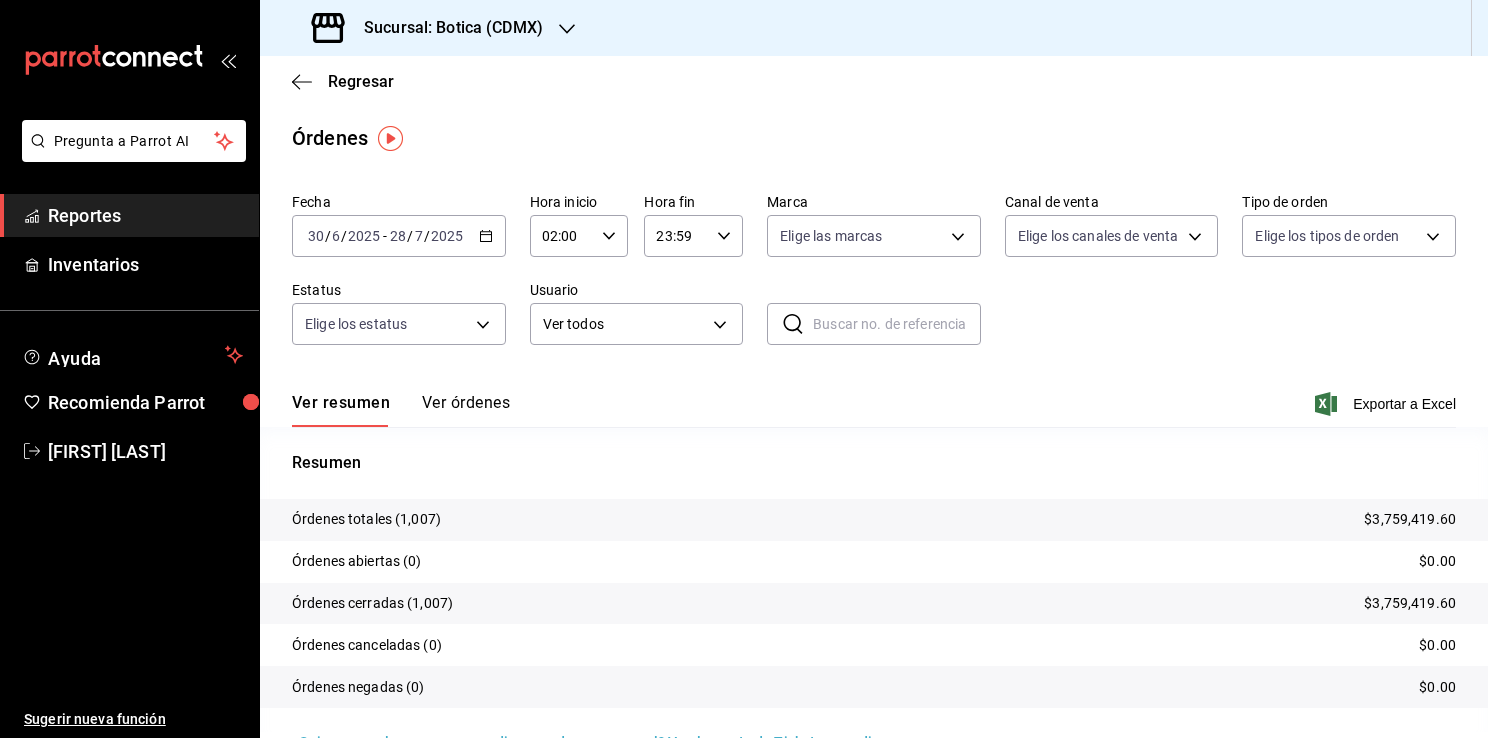 click 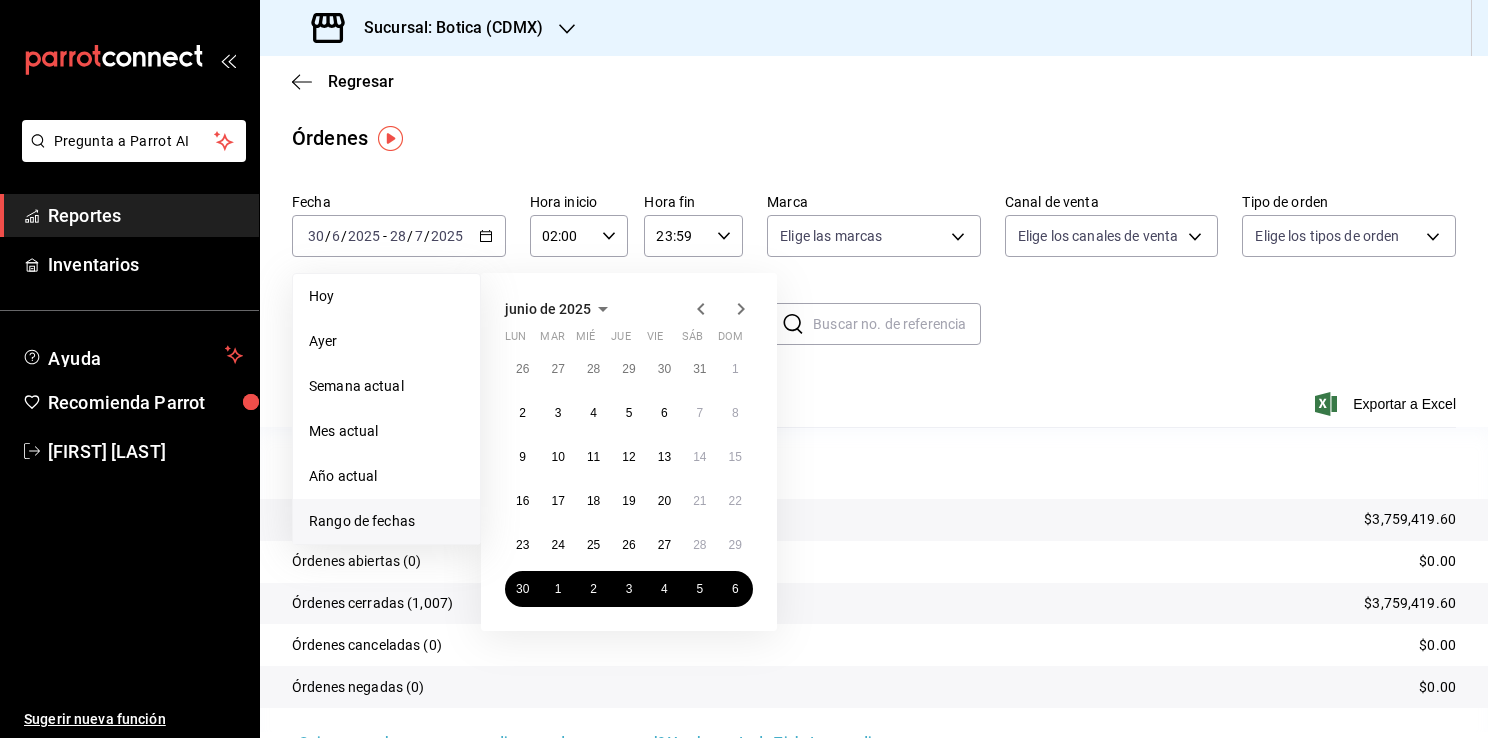 click 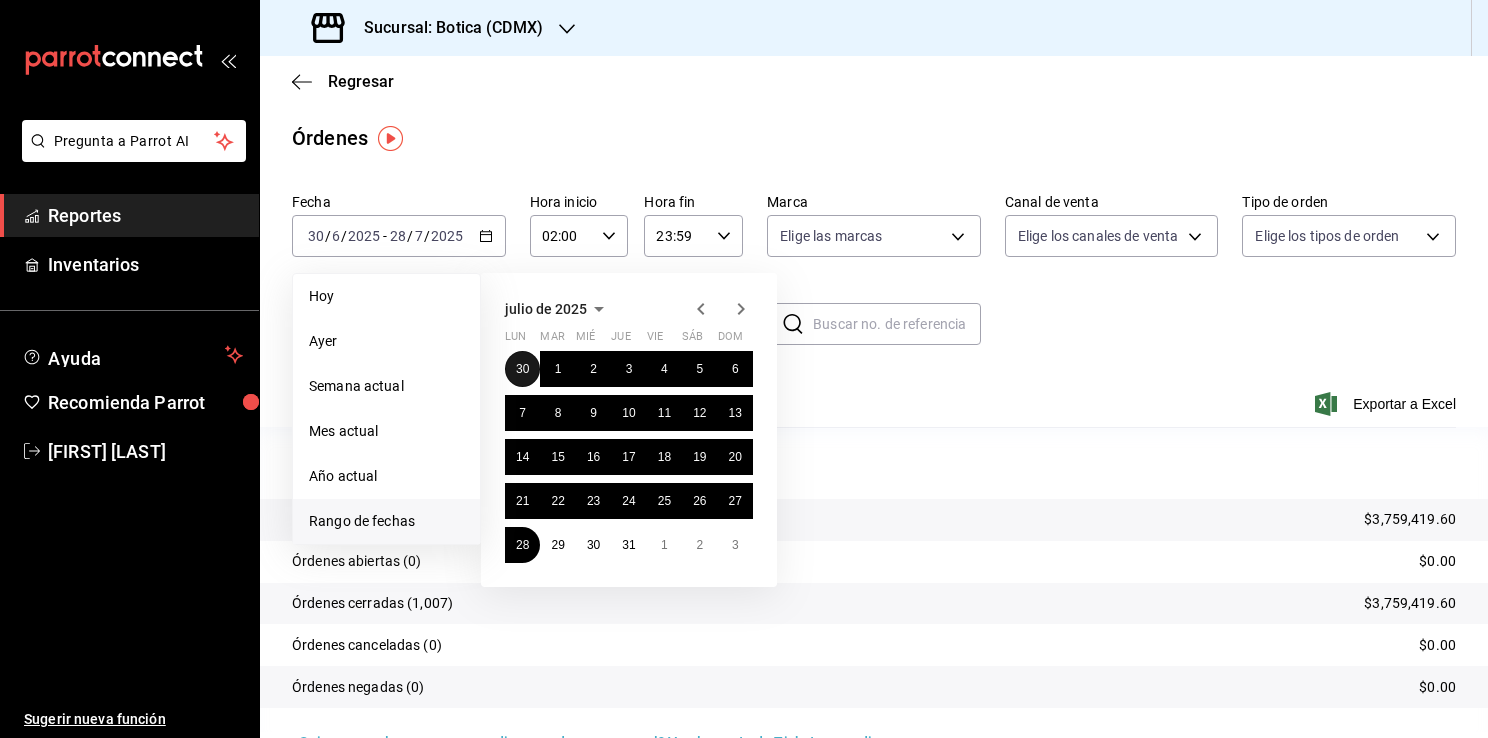 click on "30" at bounding box center [522, 369] 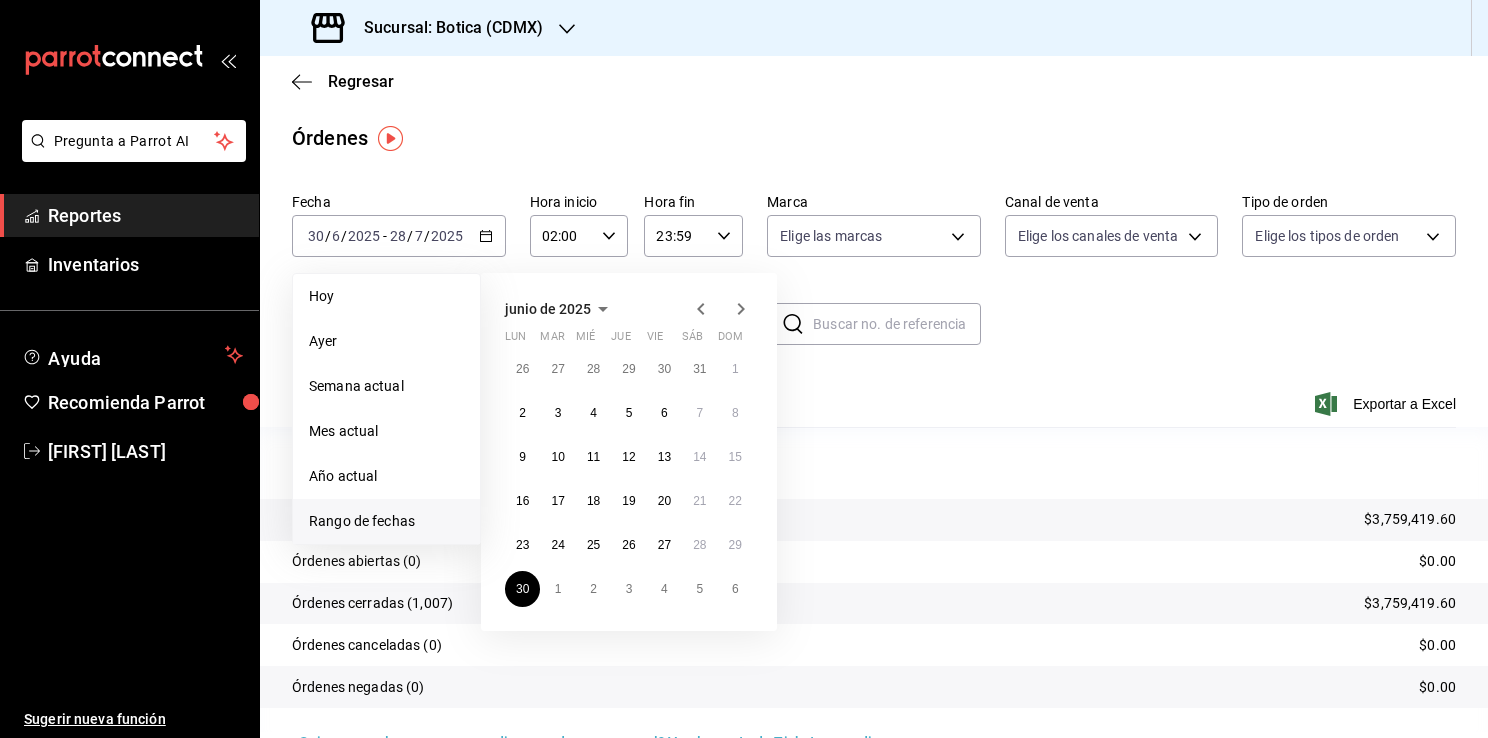click 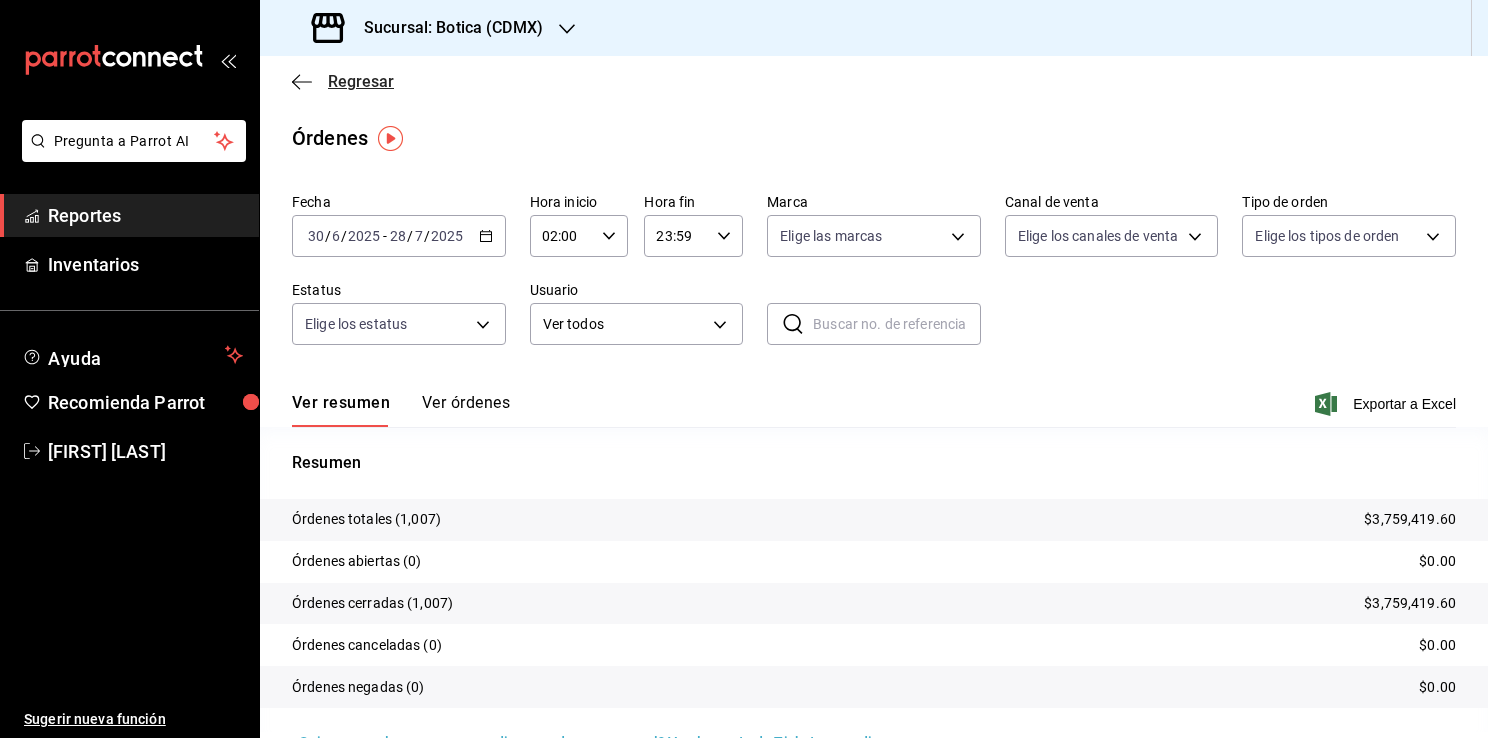 click 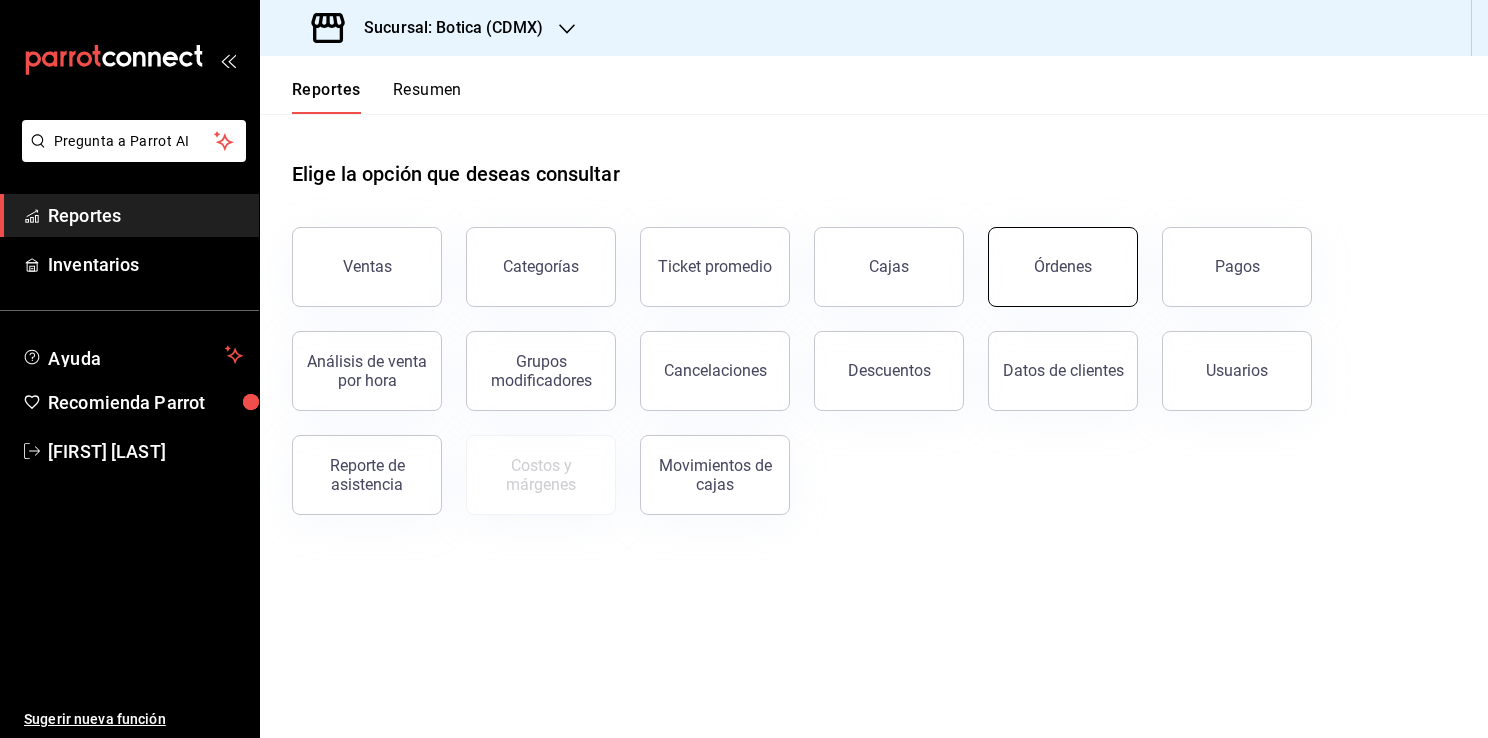 click on "Órdenes" at bounding box center [1063, 267] 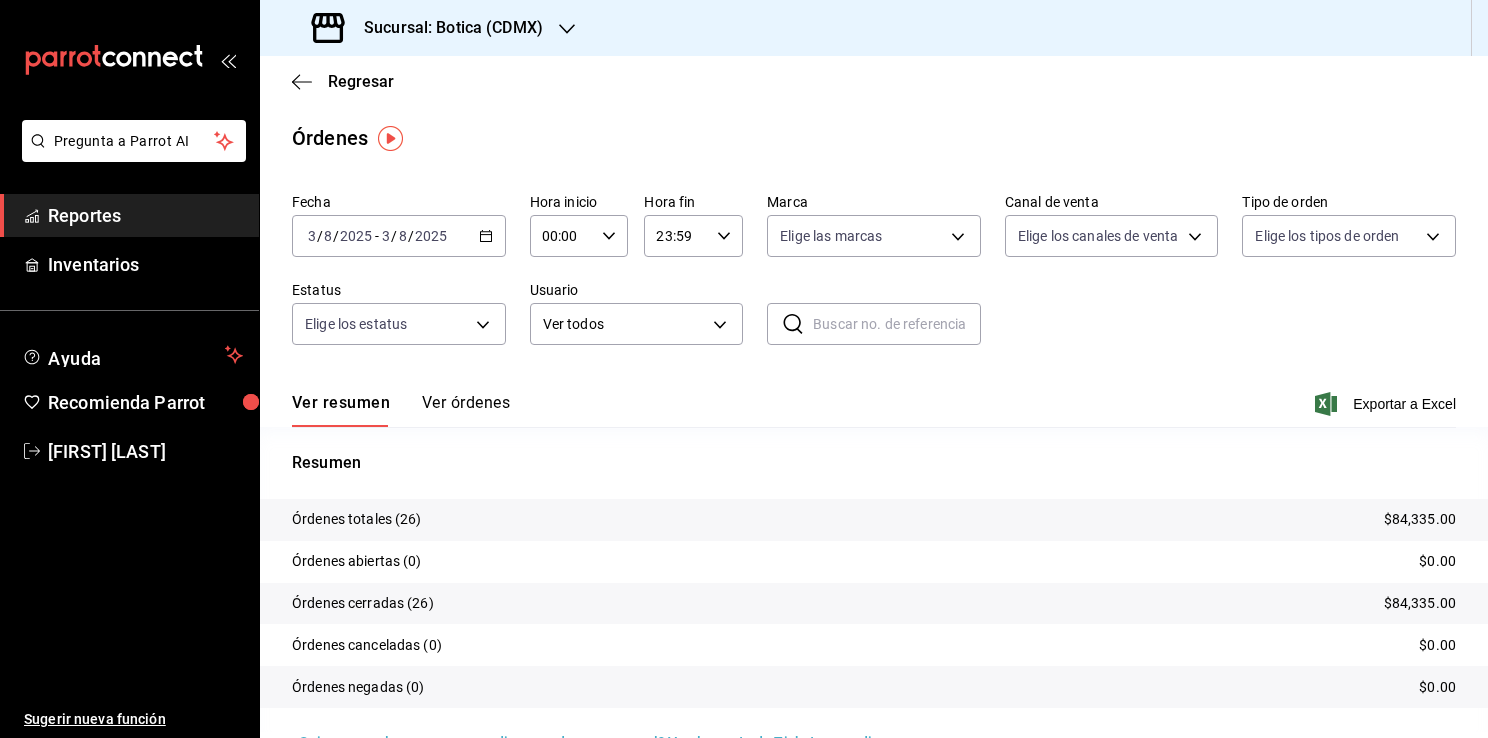 click 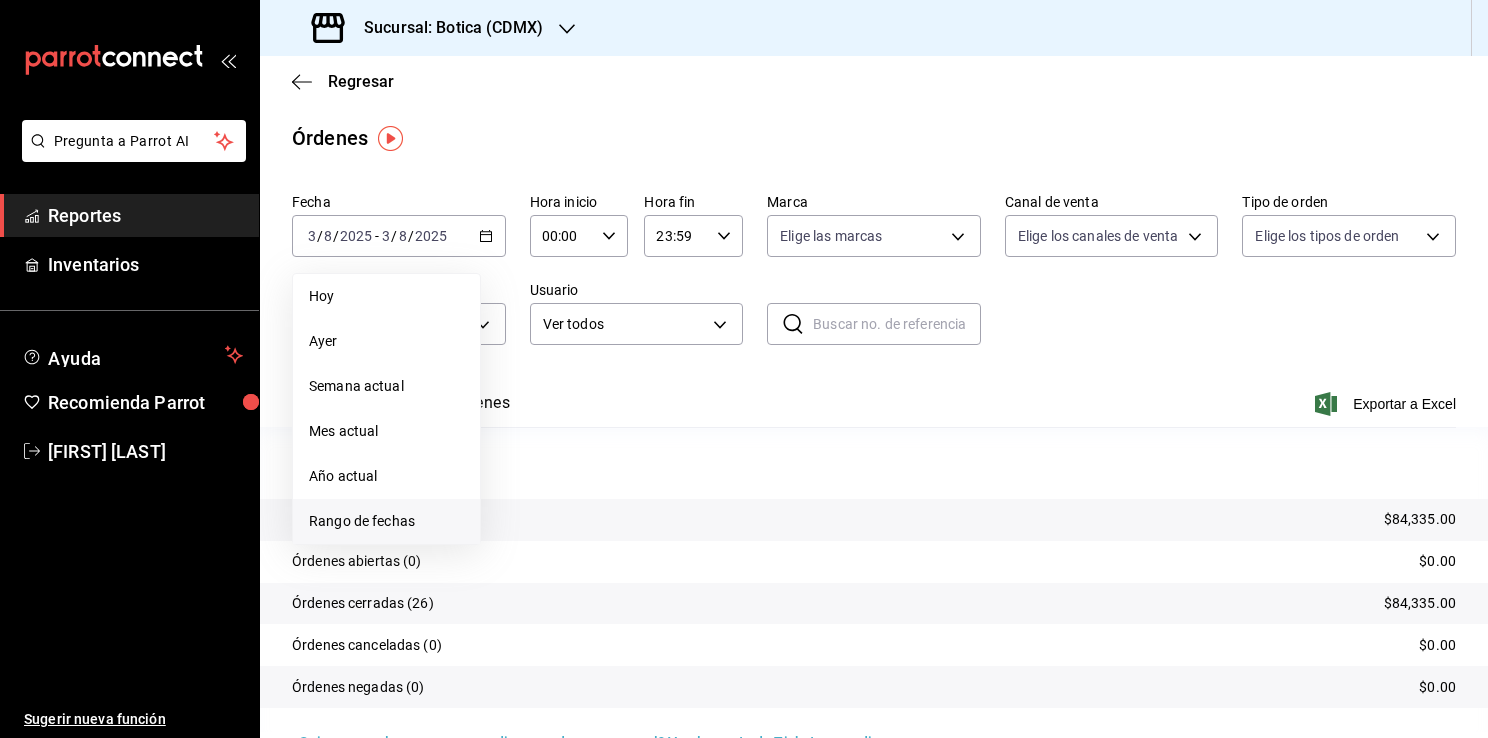 click on "Rango de fechas" at bounding box center [386, 521] 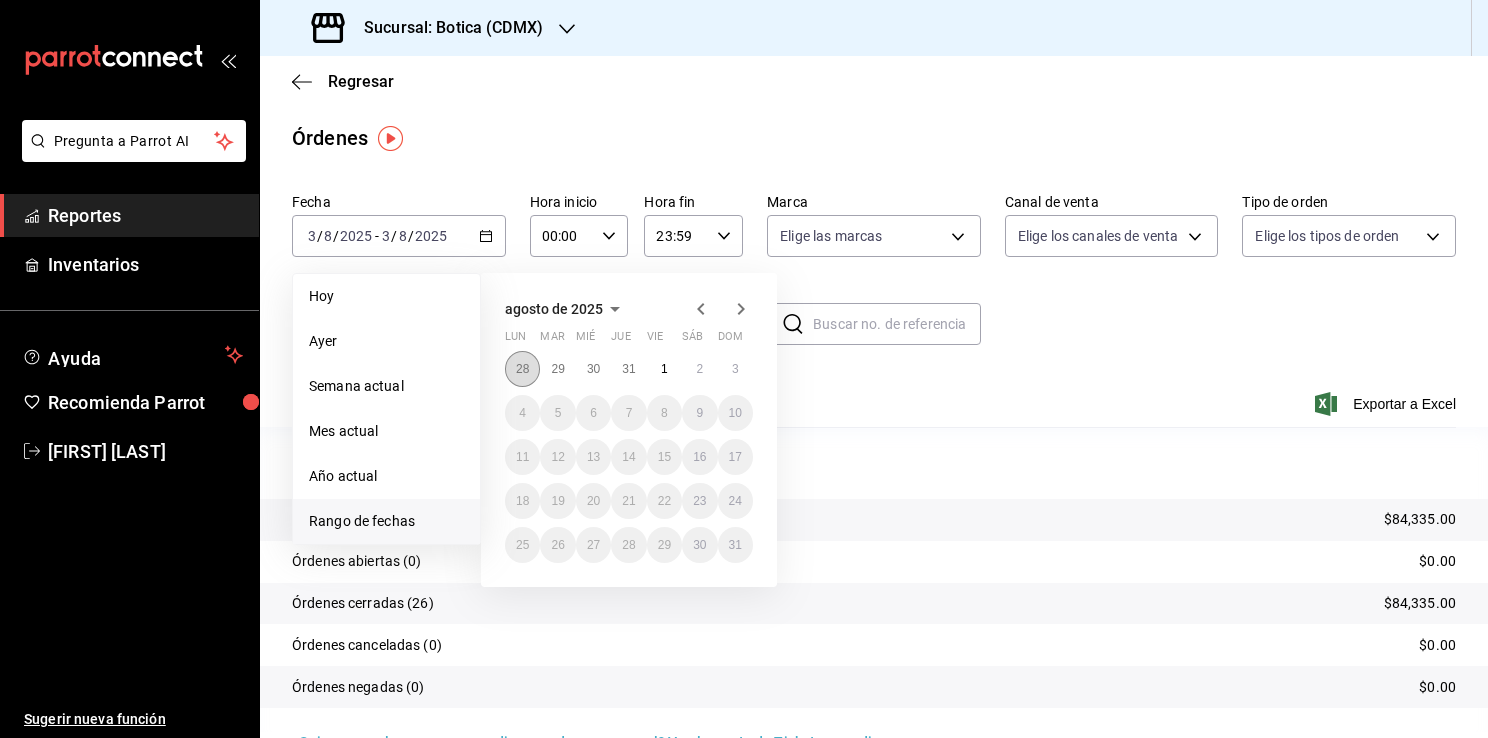 click on "28" at bounding box center [522, 369] 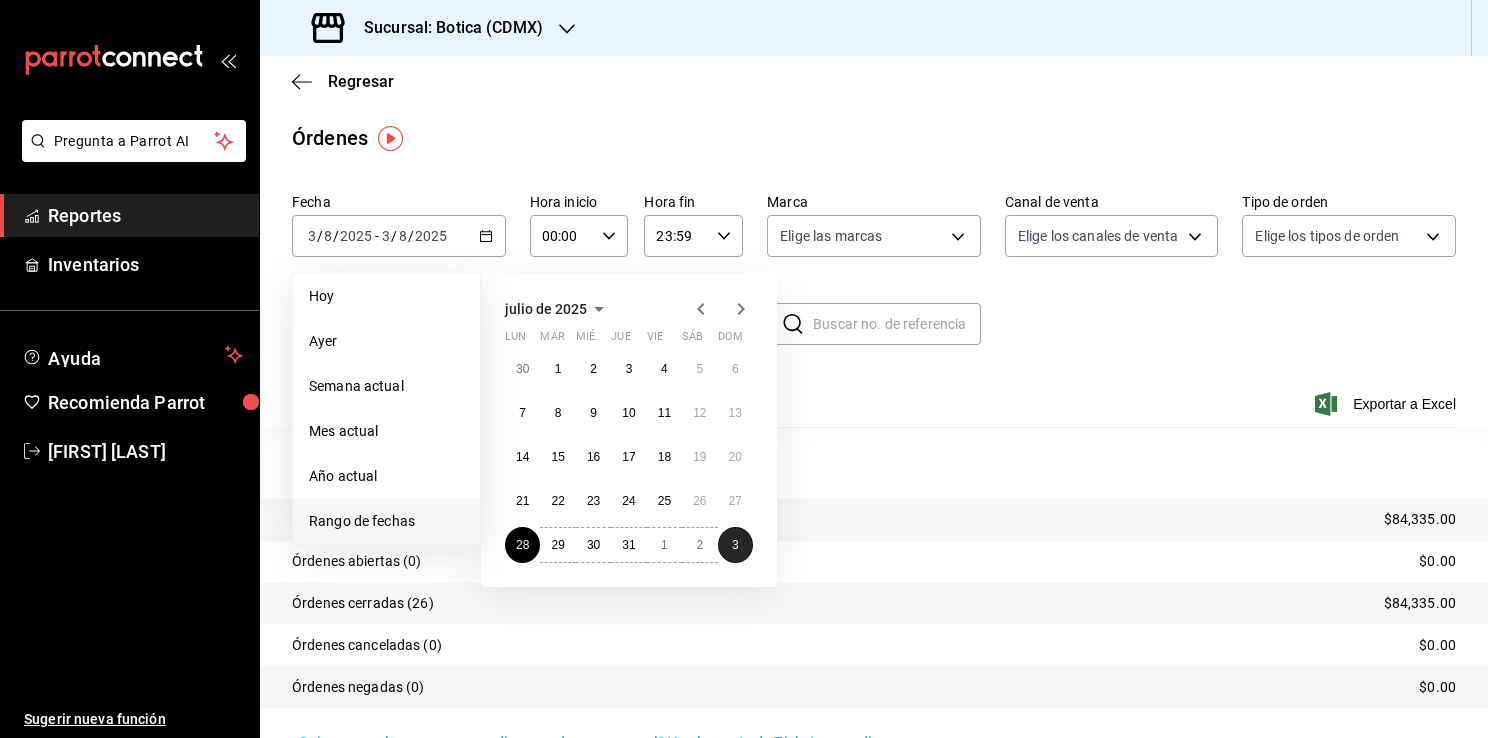 click on "3" at bounding box center (735, 545) 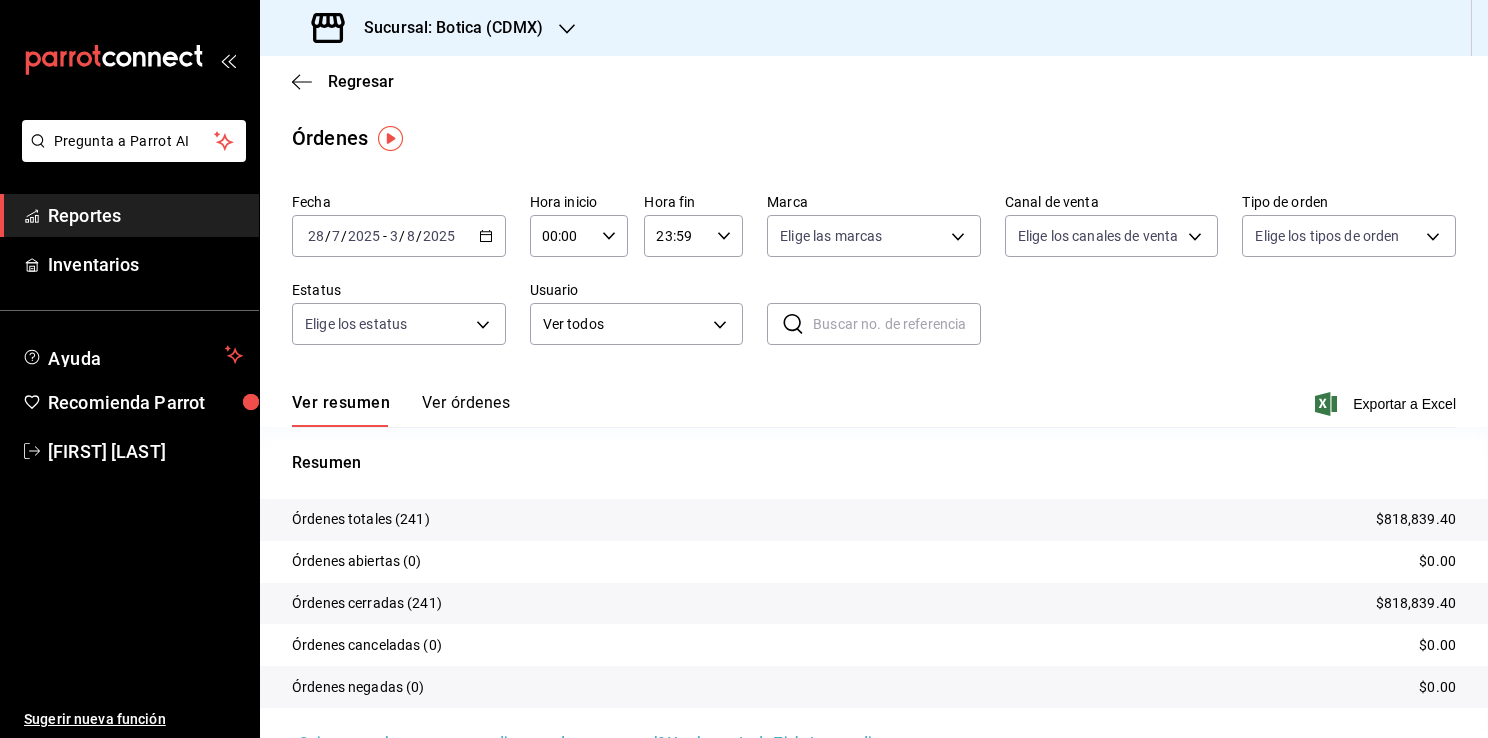 click 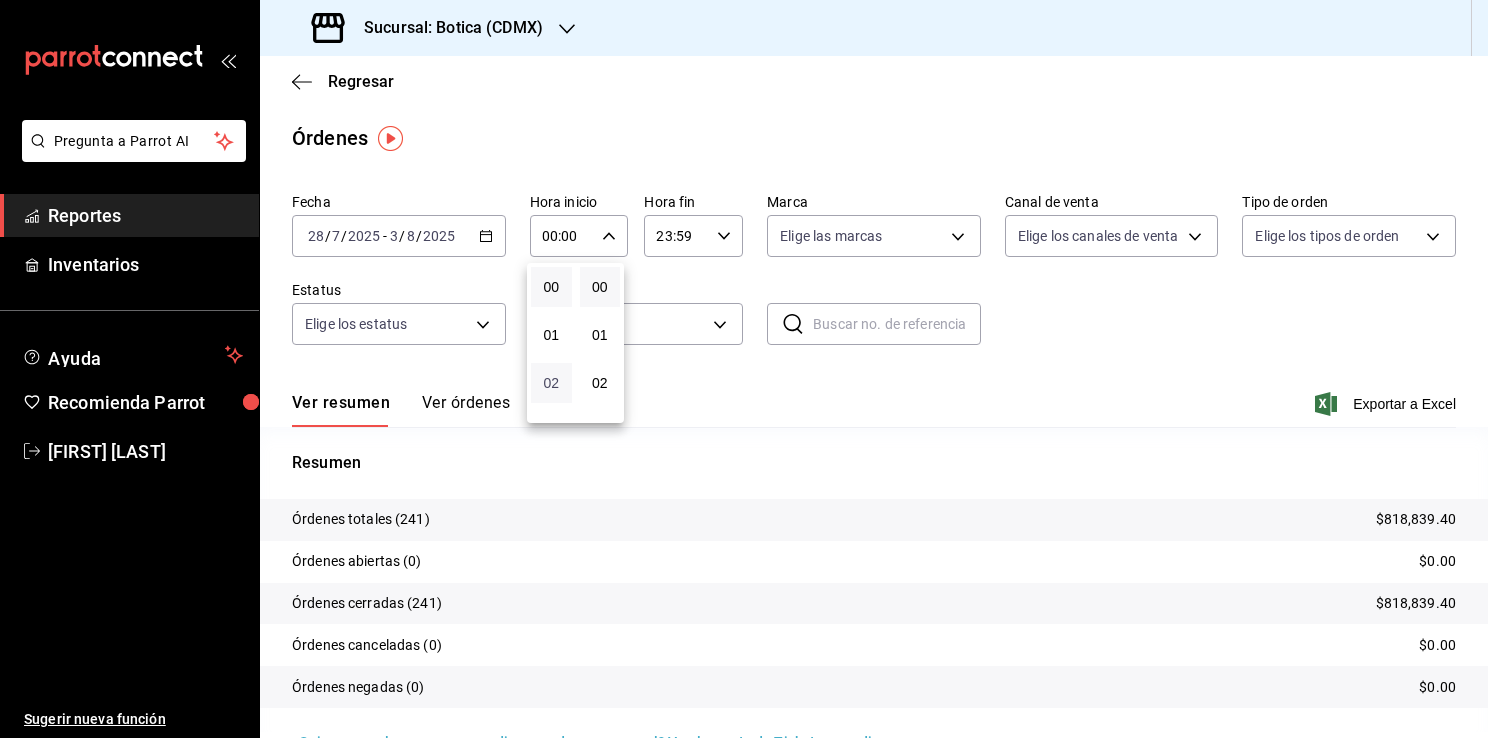 click on "02" at bounding box center [551, 383] 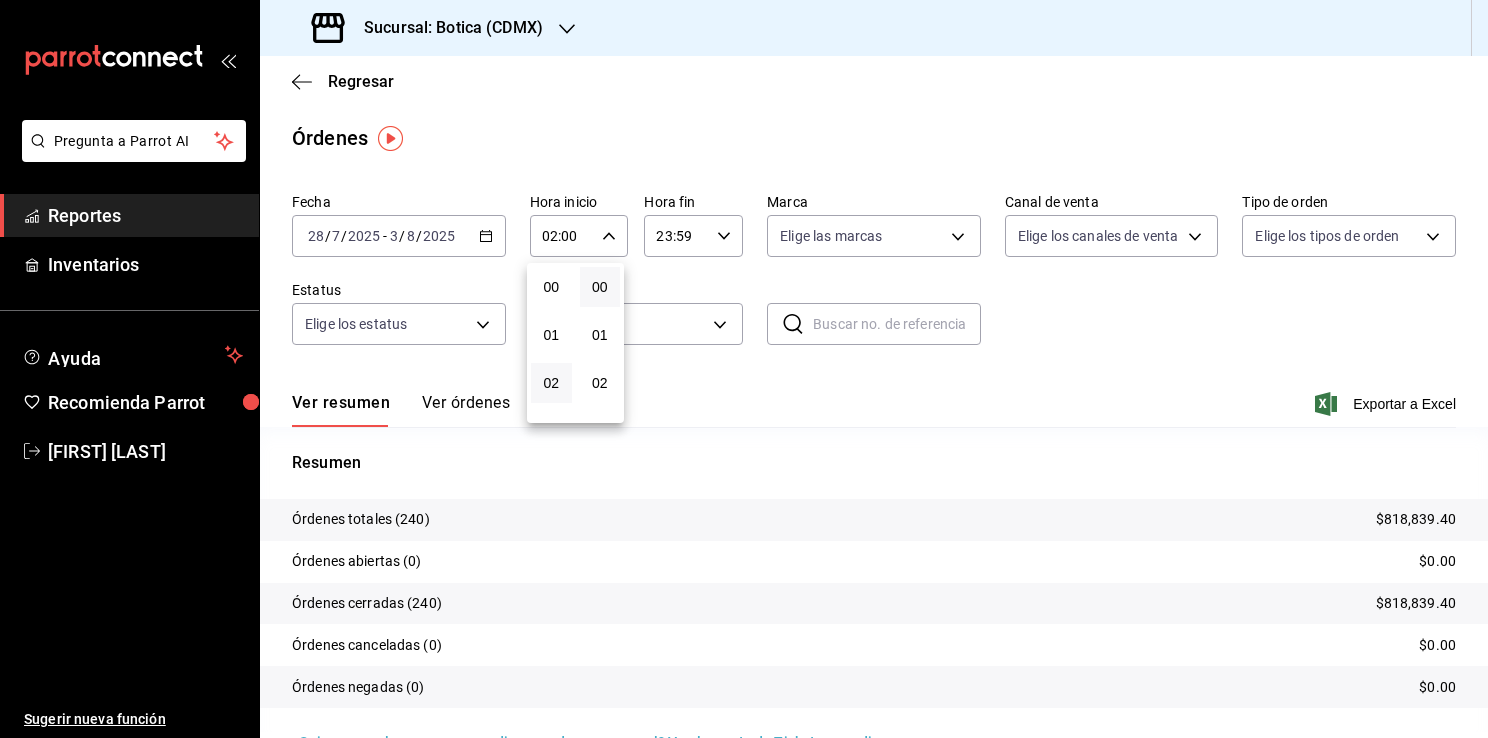 click at bounding box center (744, 369) 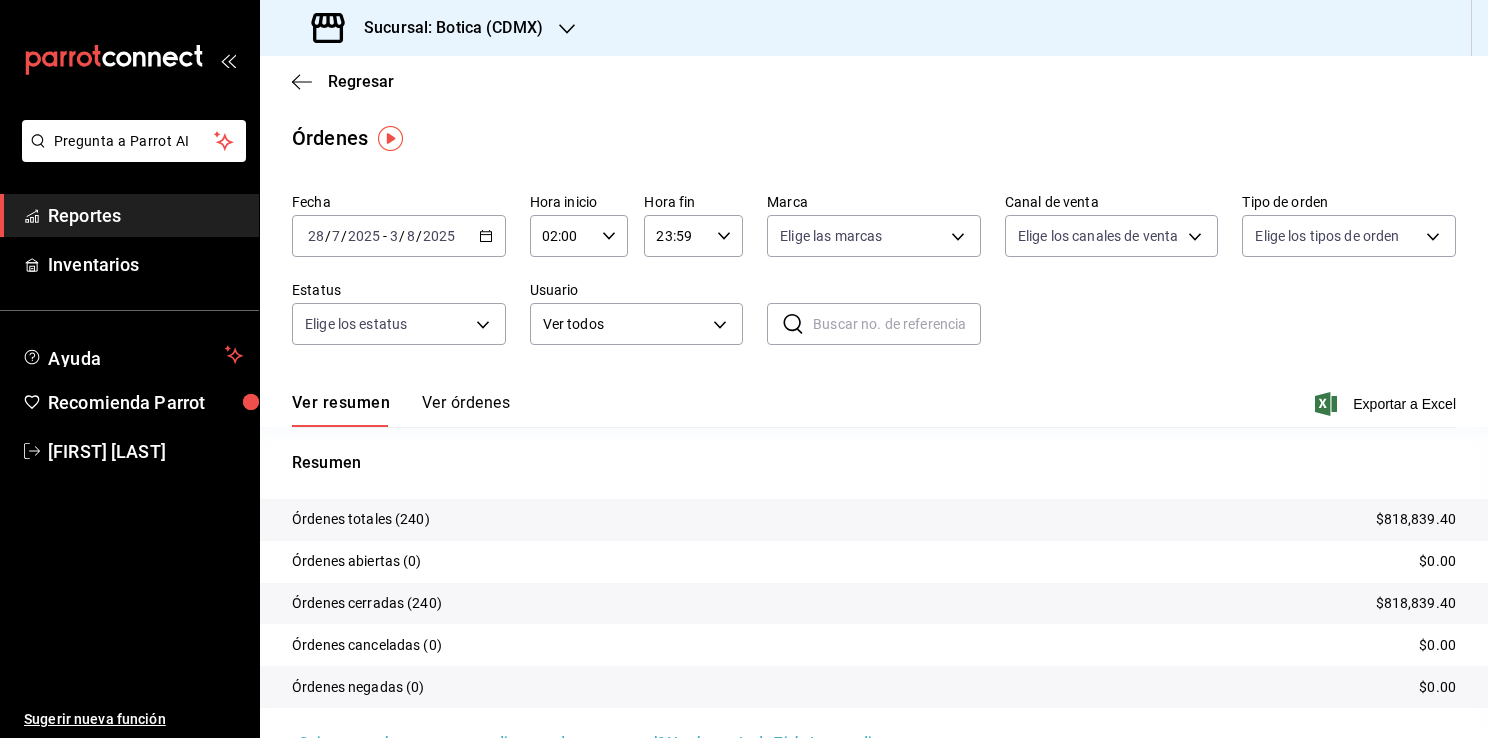 click on "Exportar a Excel" at bounding box center (1387, 404) 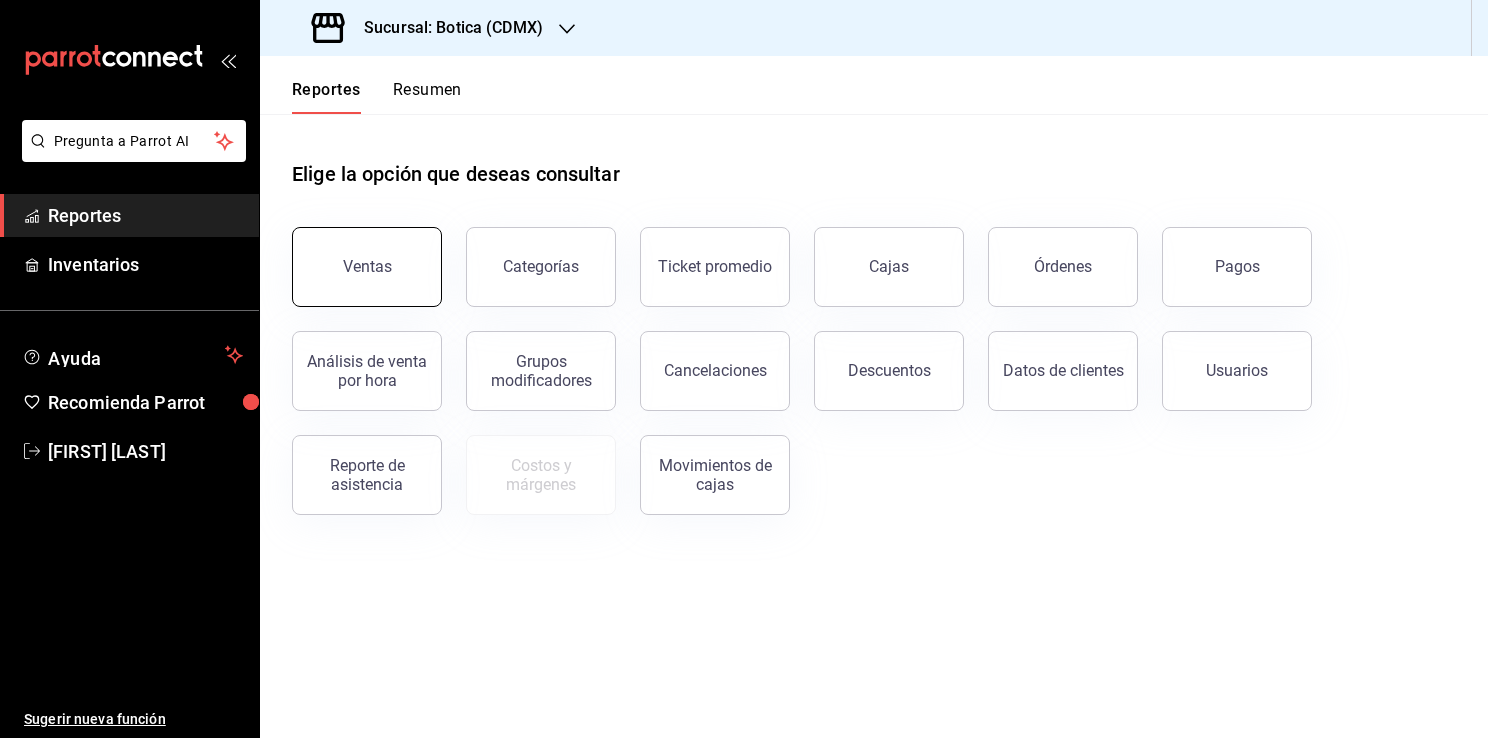 click on "Ventas" at bounding box center [367, 267] 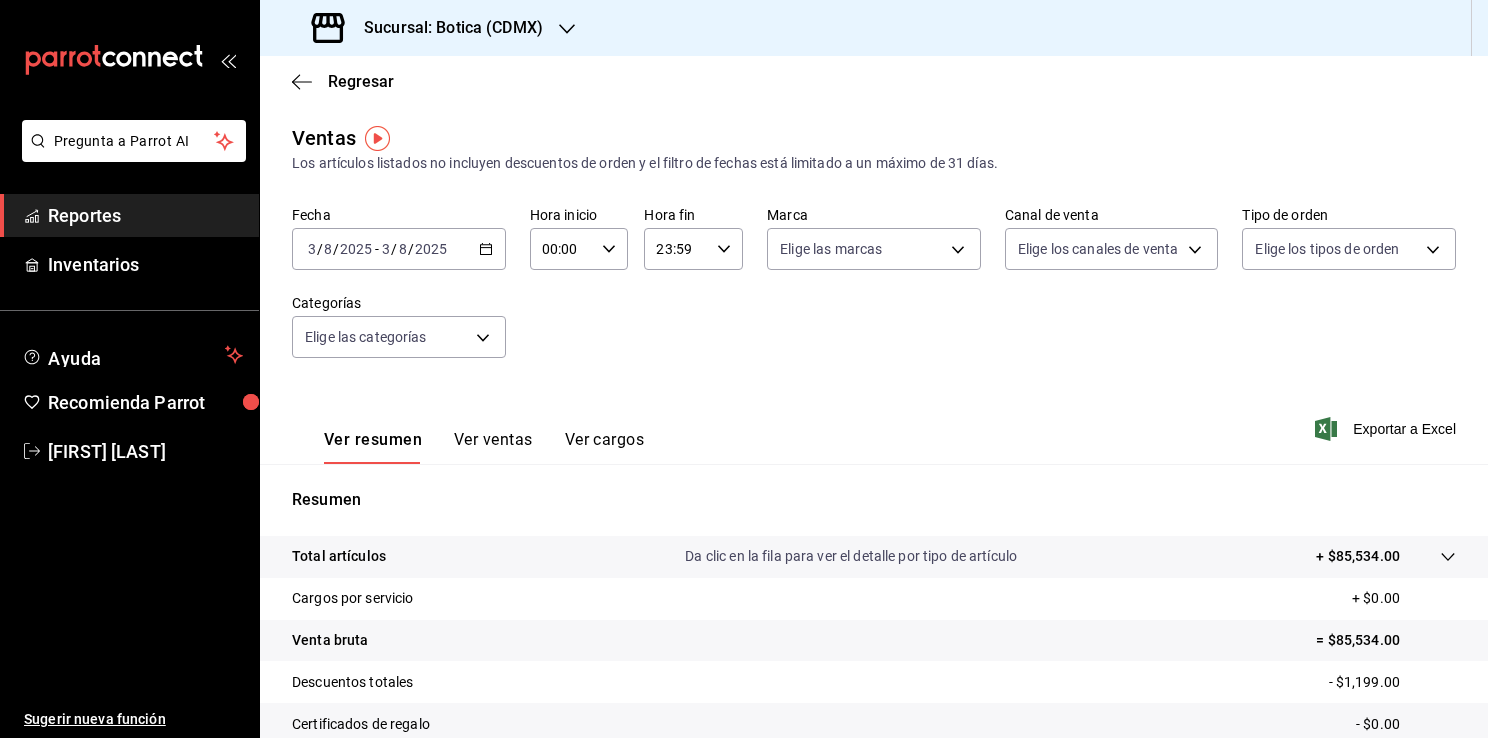 click 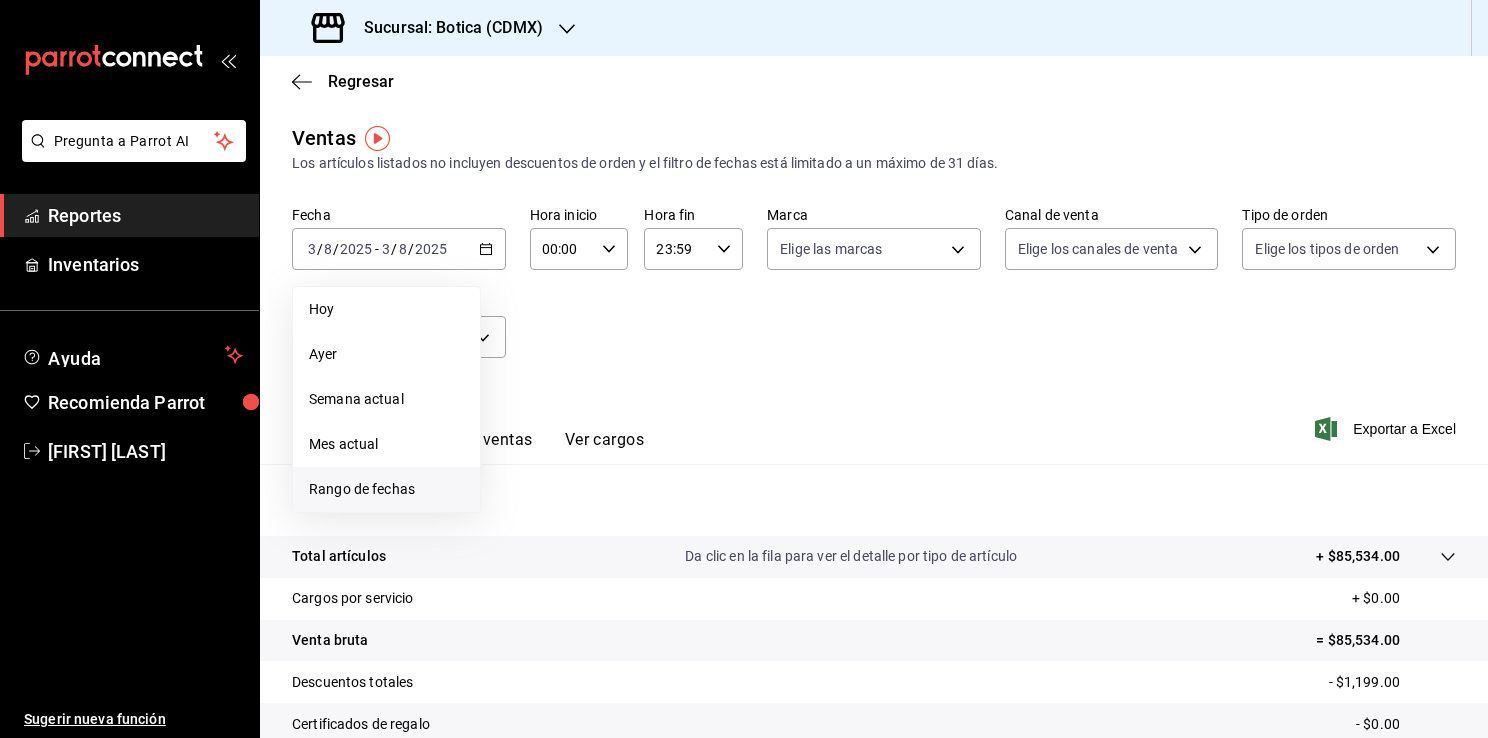 click on "Rango de fechas" at bounding box center [386, 489] 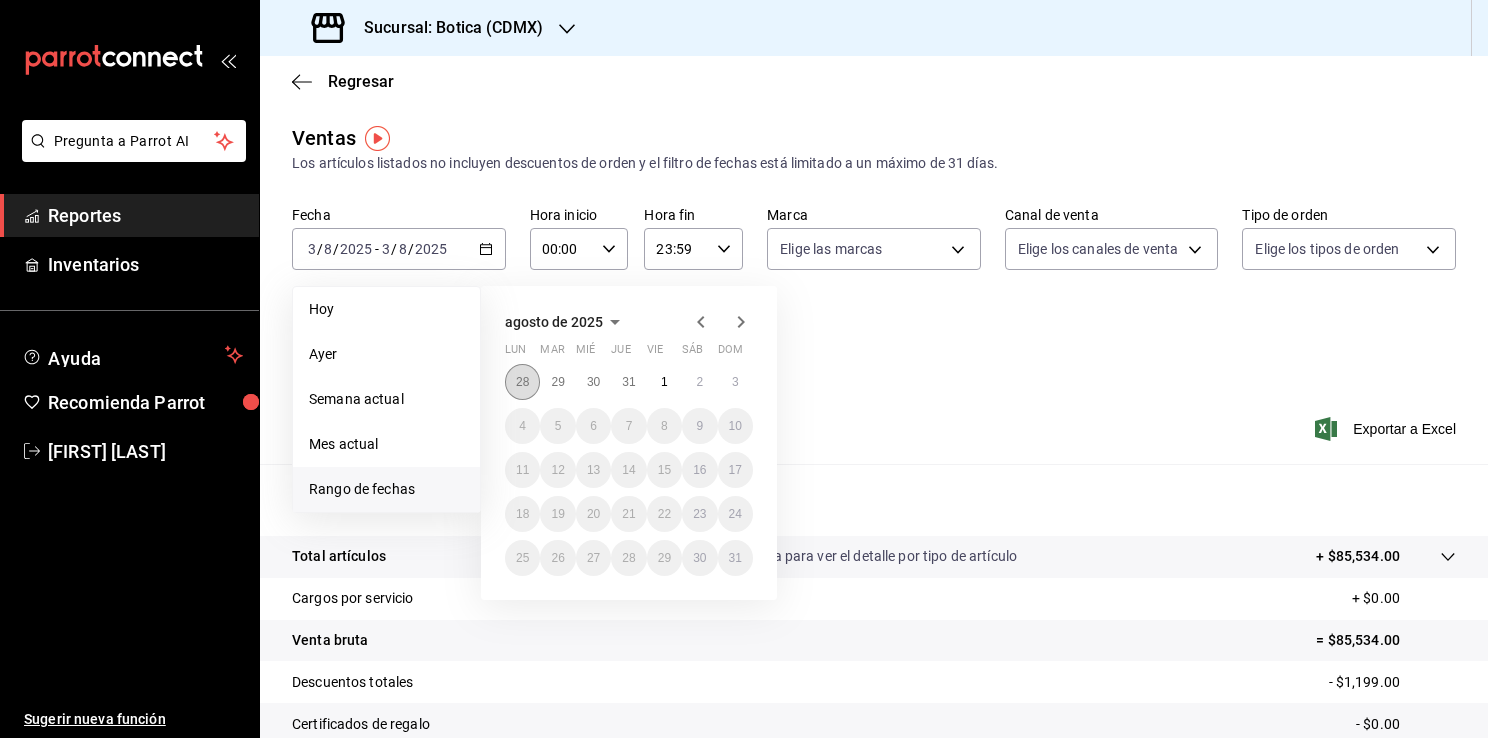 click on "28" at bounding box center (522, 382) 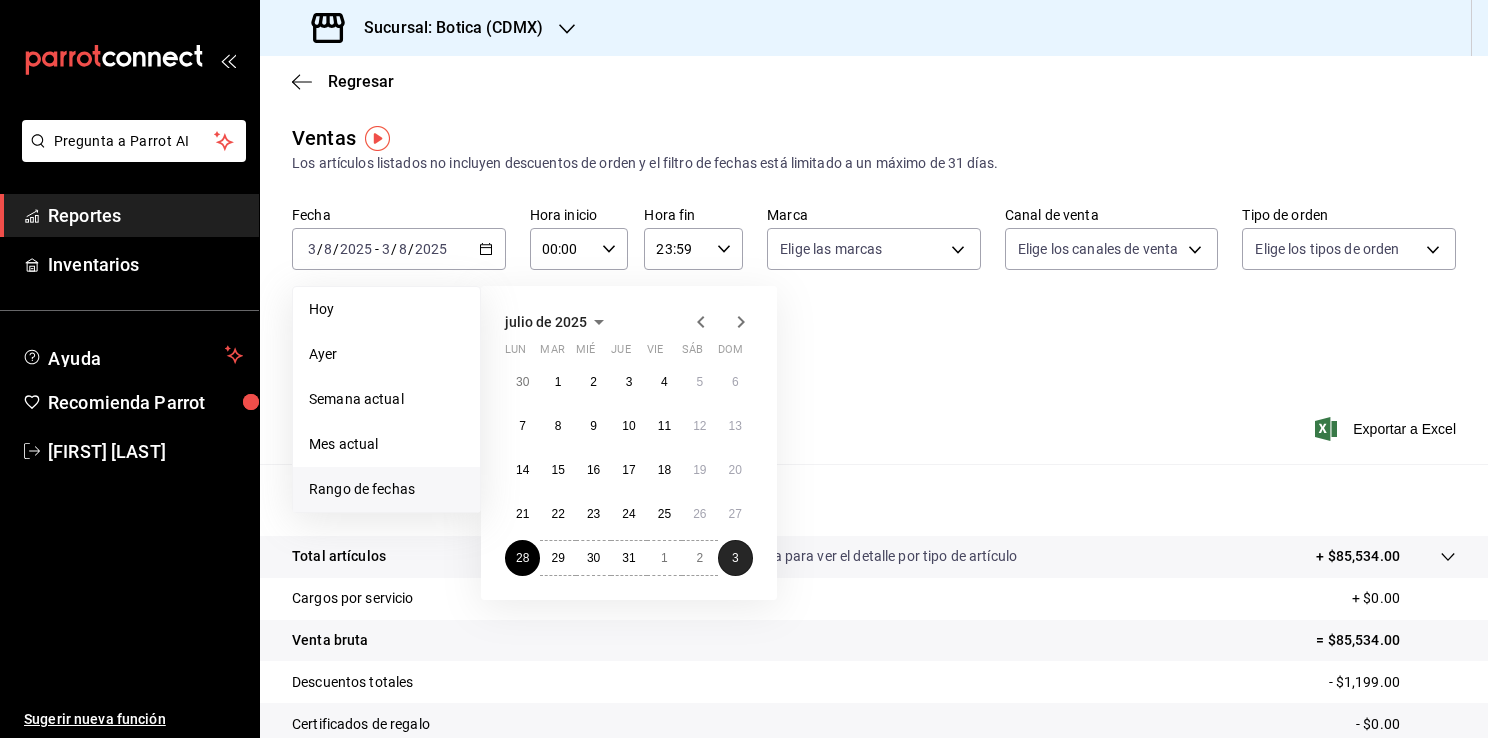 click on "3" at bounding box center (735, 558) 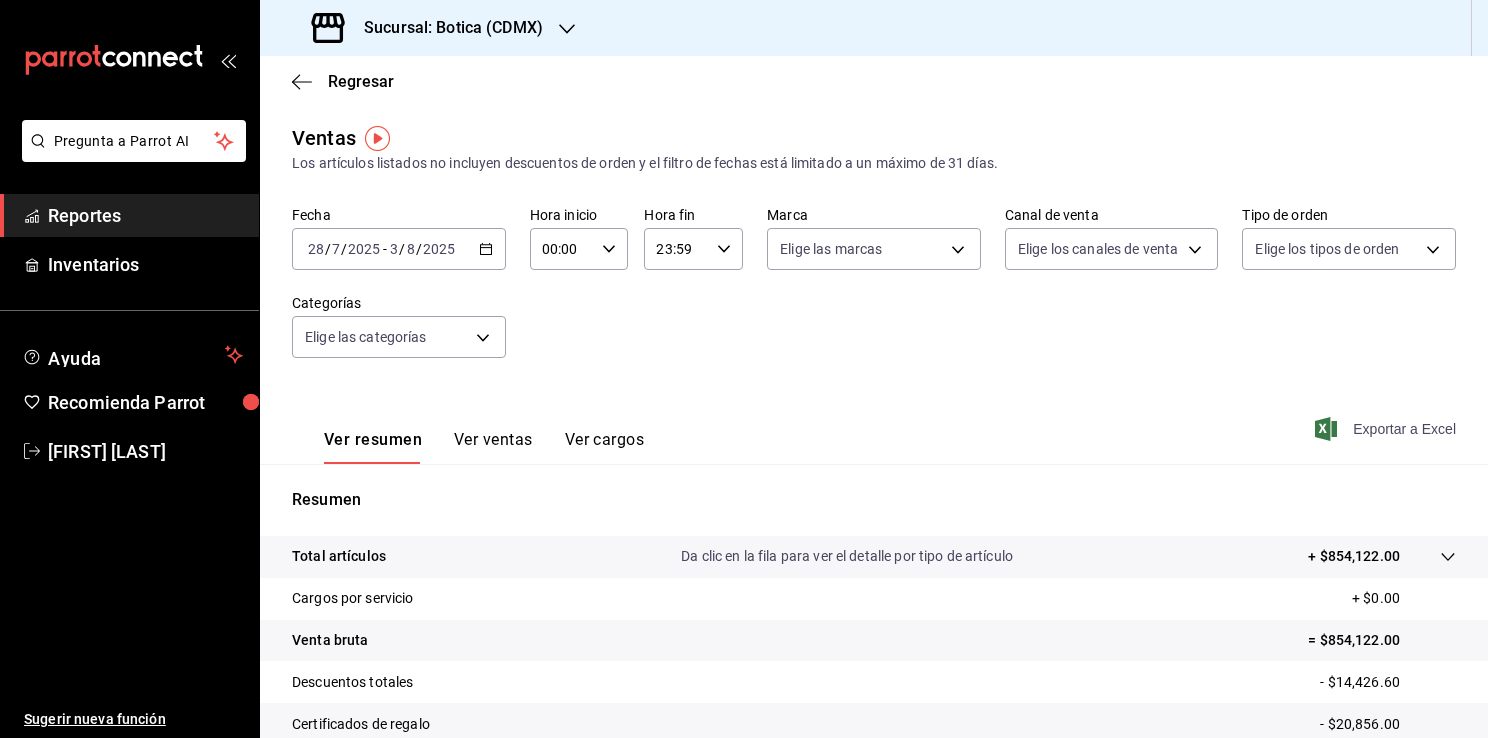 click on "Exportar a Excel" at bounding box center (1387, 429) 